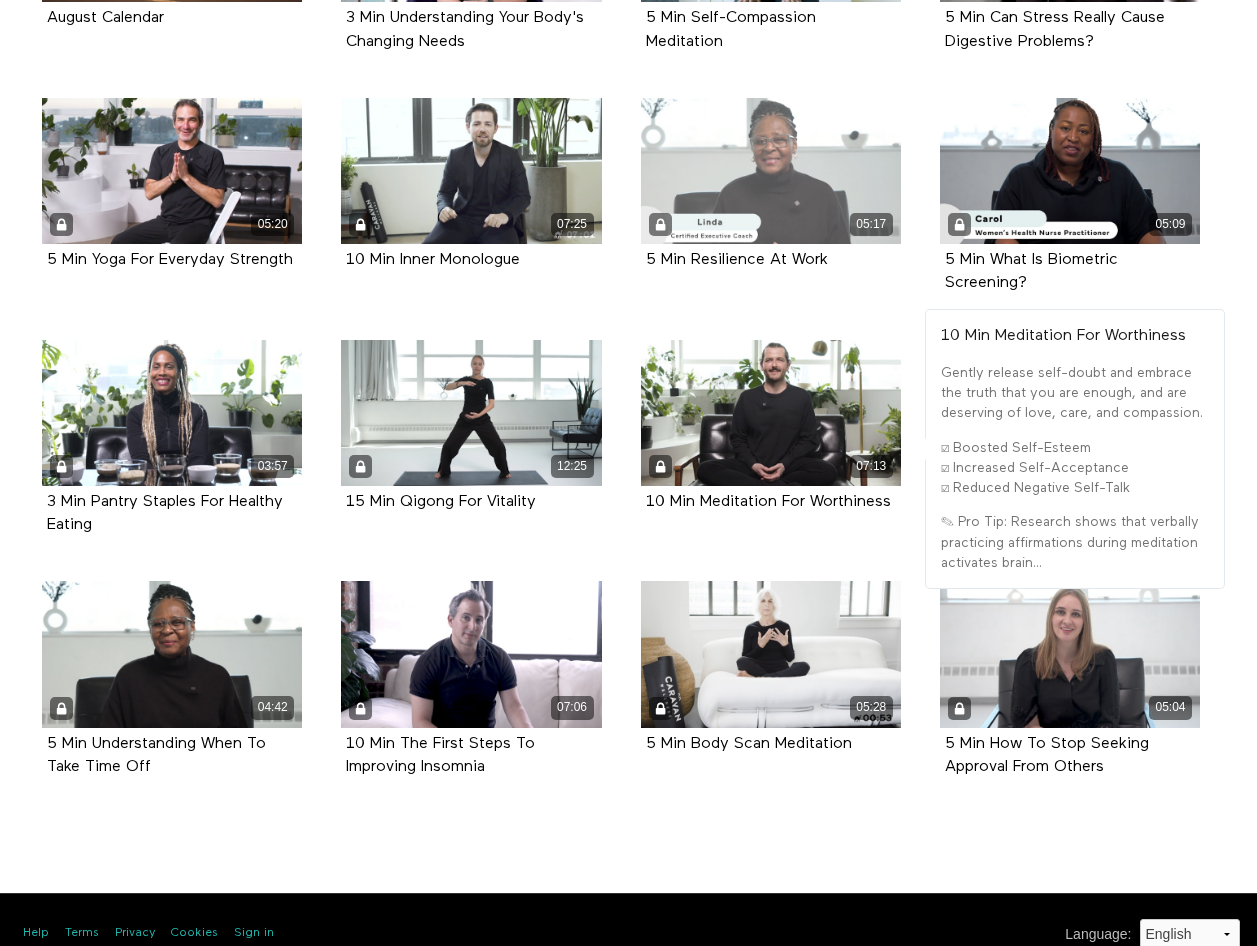 scroll, scrollTop: 679, scrollLeft: 0, axis: vertical 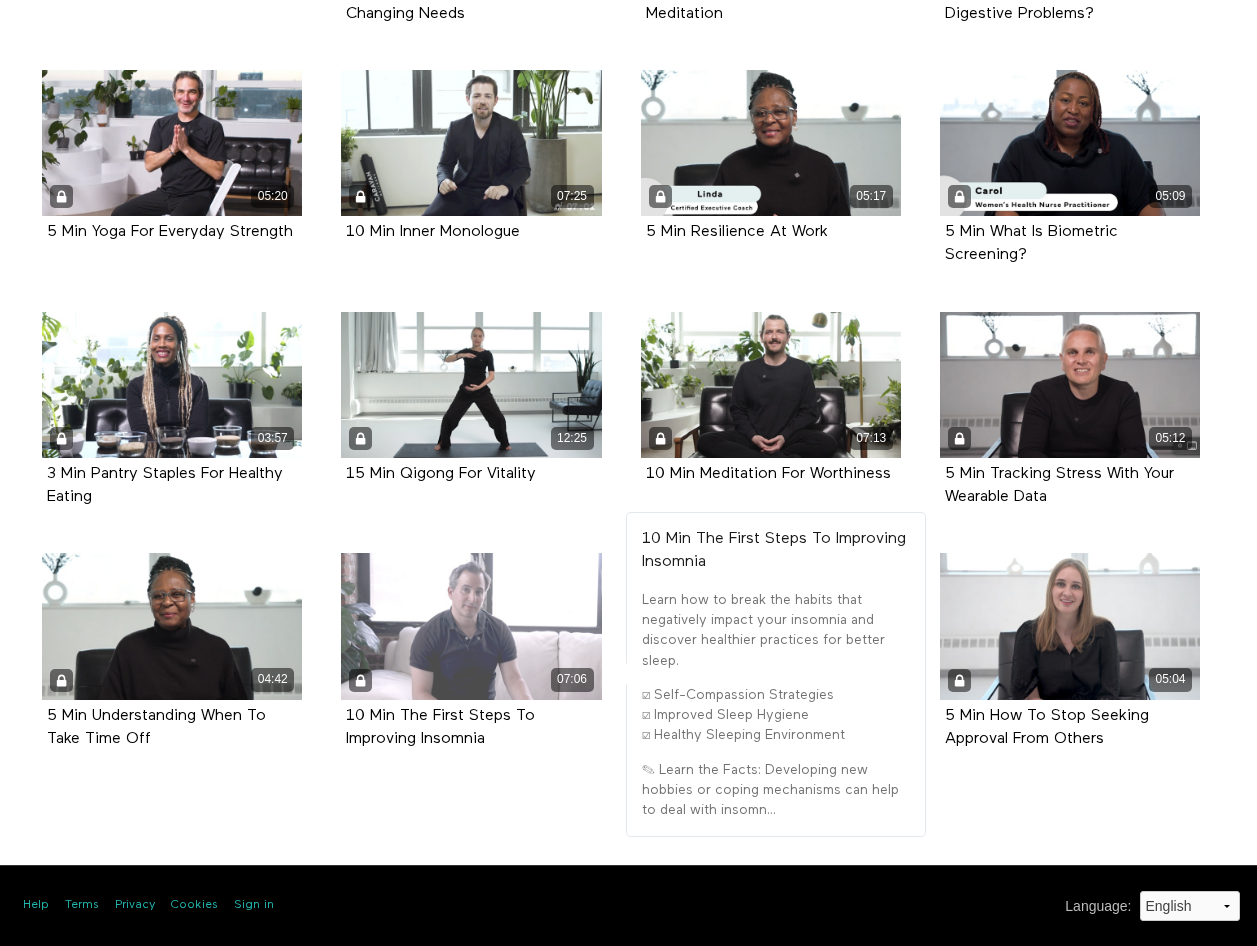 click on "07:06" at bounding box center (471, 626) 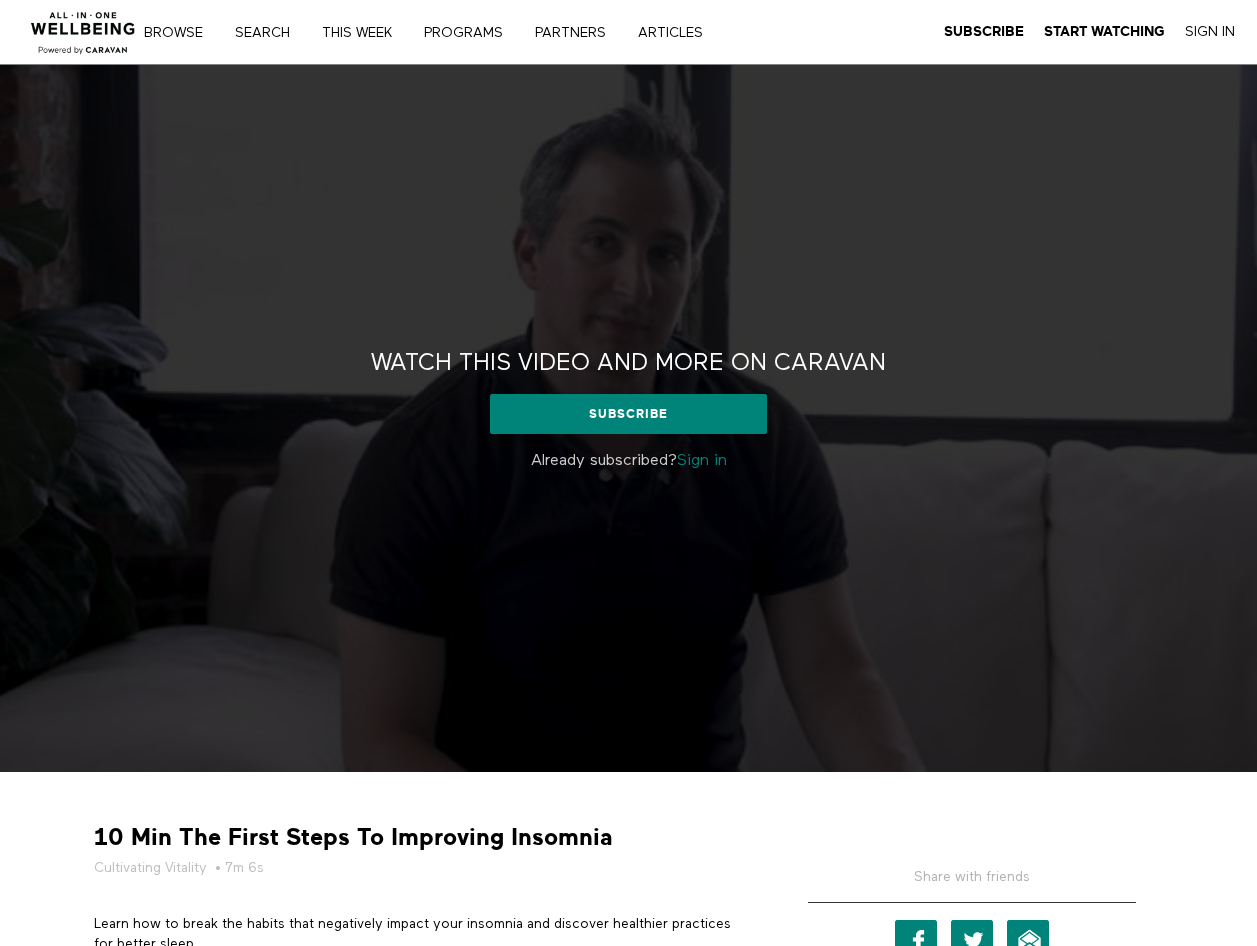 scroll, scrollTop: 0, scrollLeft: 0, axis: both 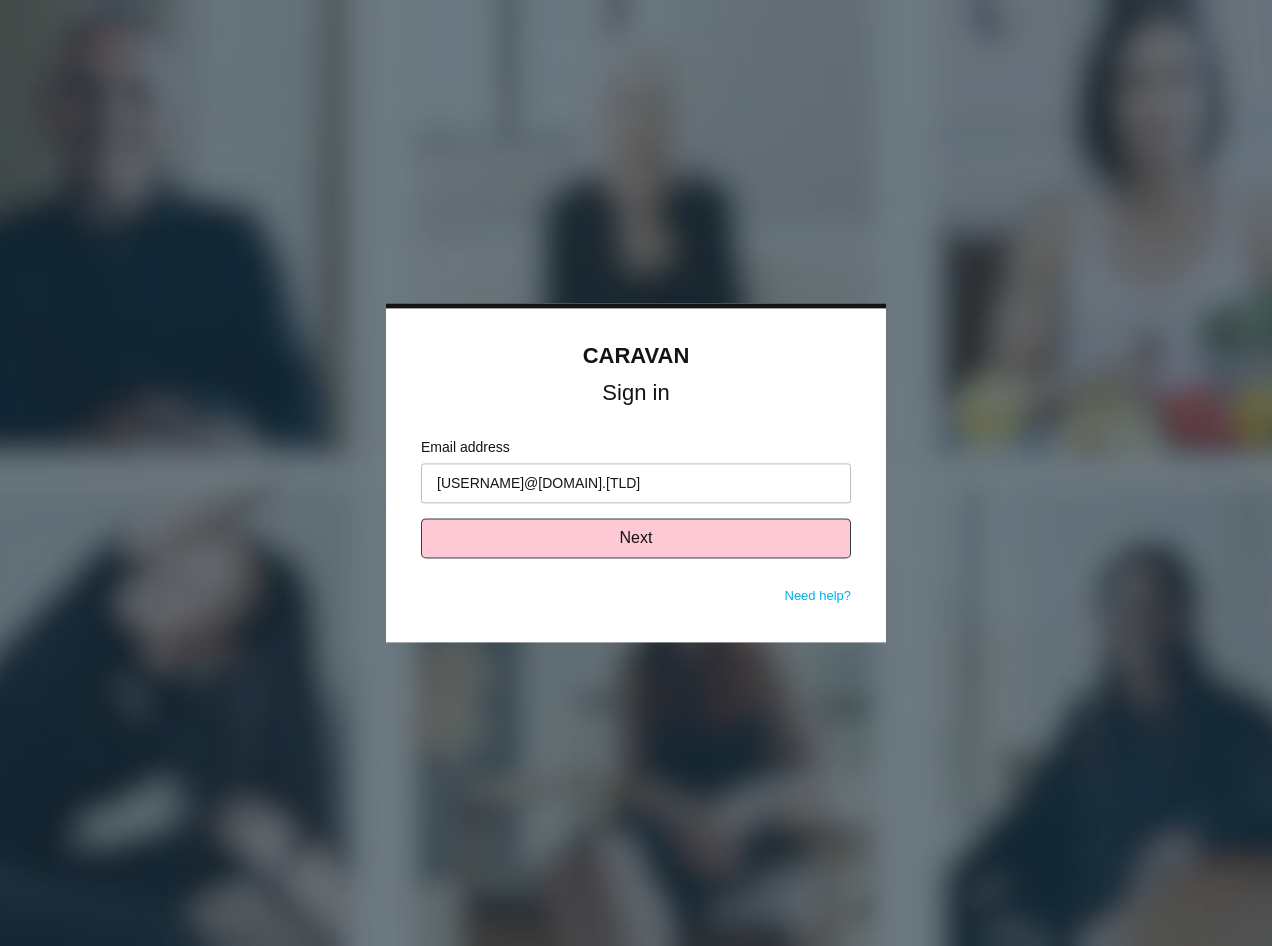 type on "[USERNAME]@[DOMAIN].[TLD]" 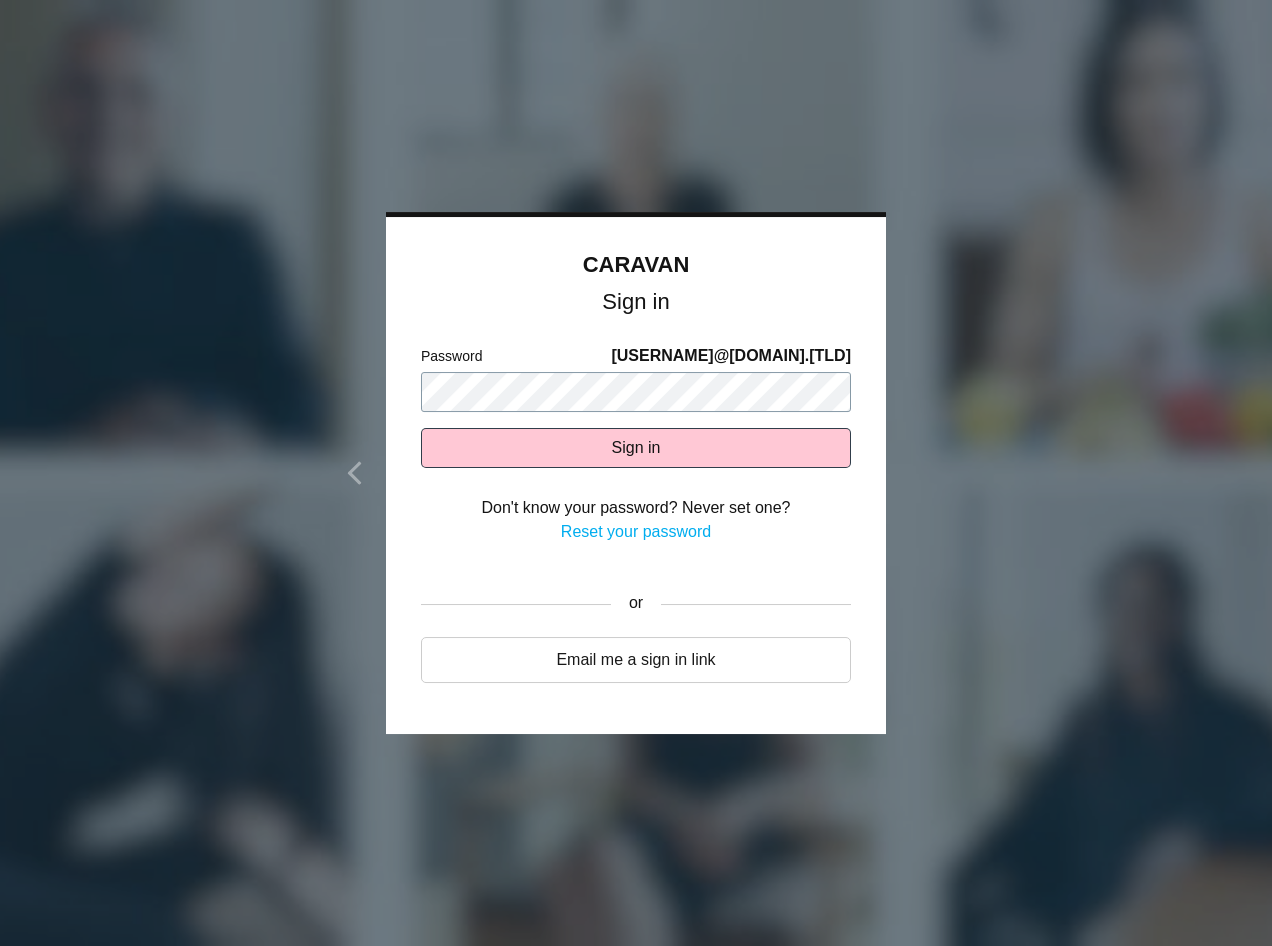 click on "Sign in" at bounding box center (636, 448) 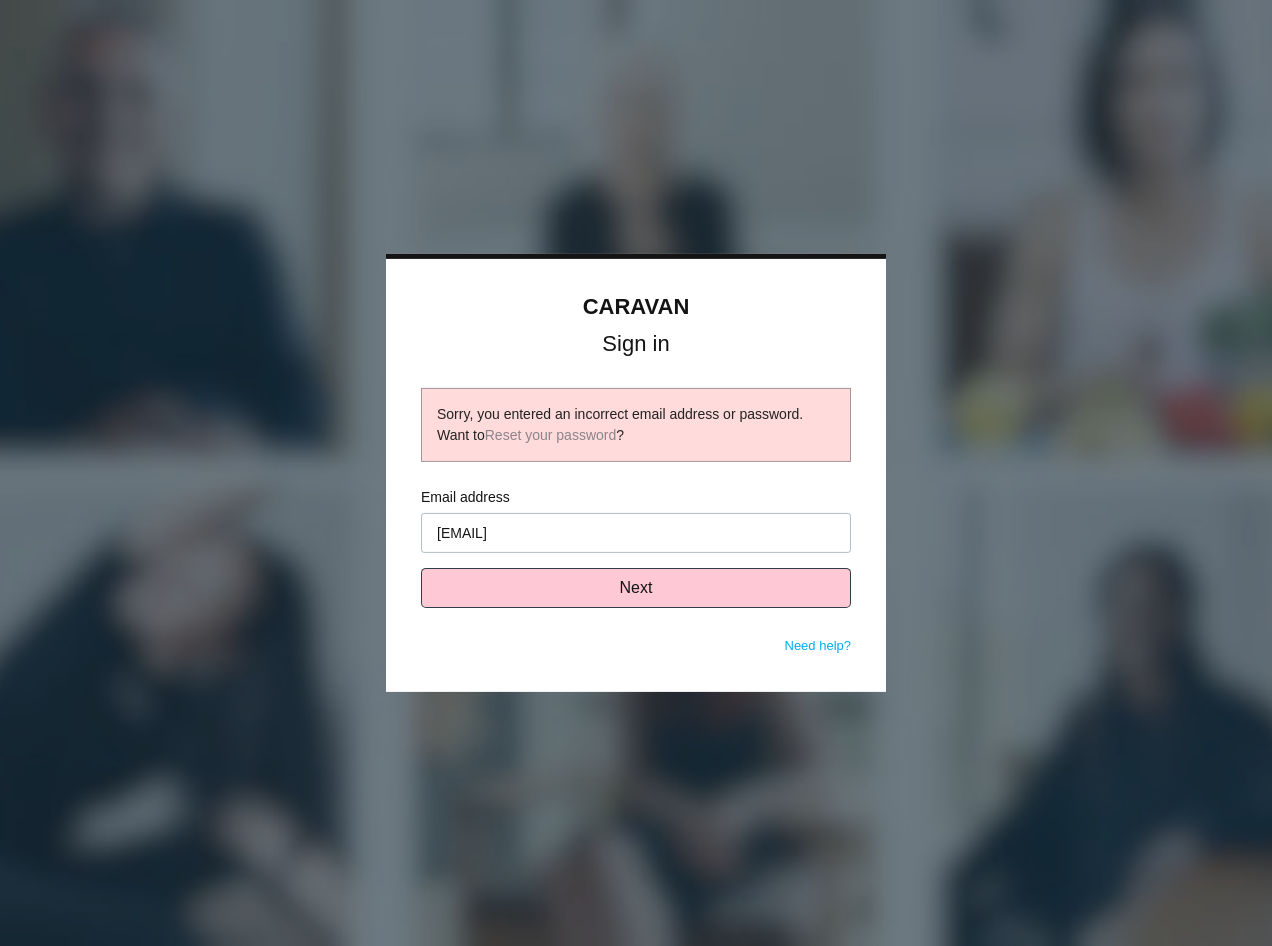 scroll, scrollTop: 0, scrollLeft: 0, axis: both 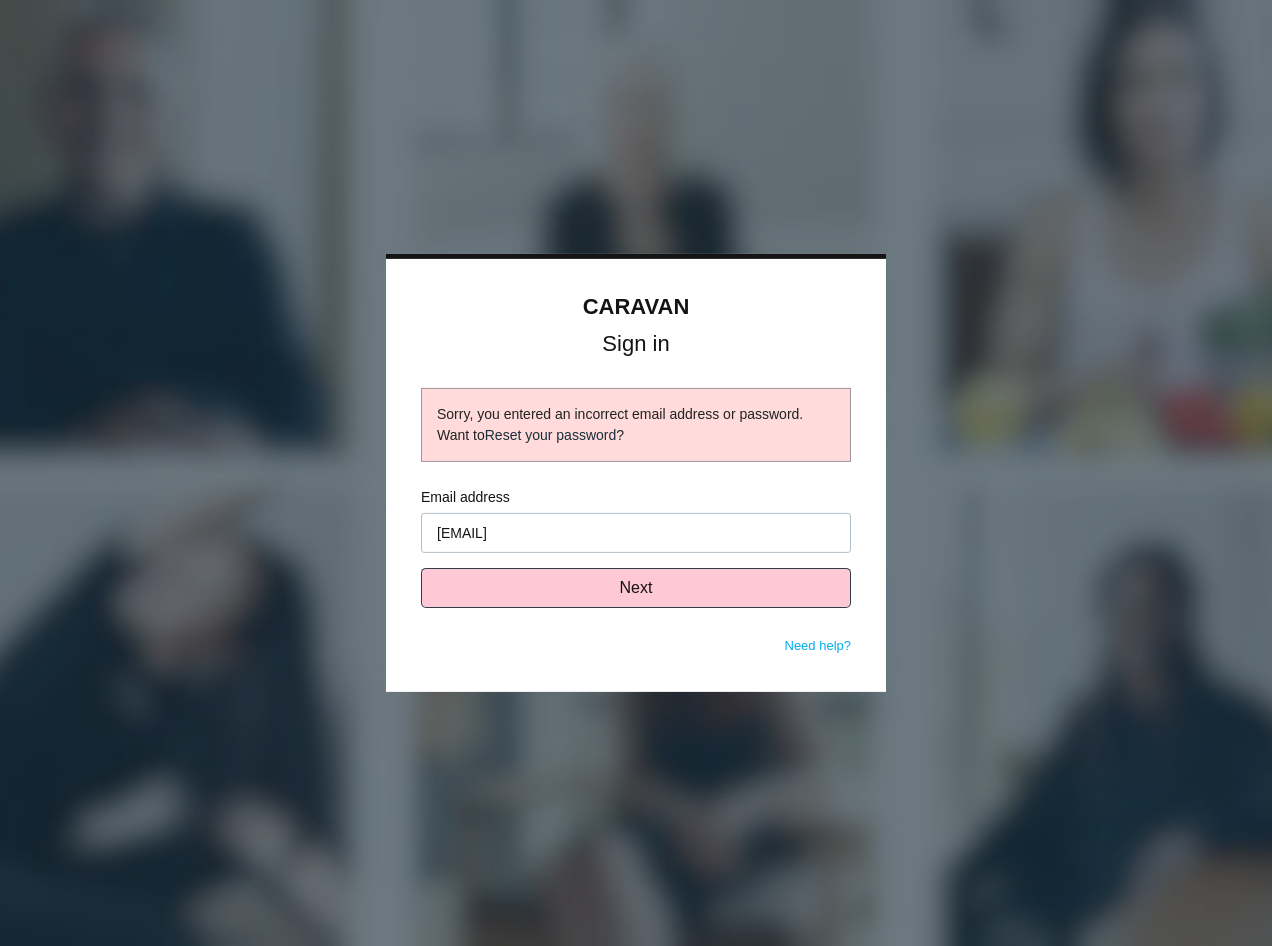 click on "Reset your password" at bounding box center [551, 435] 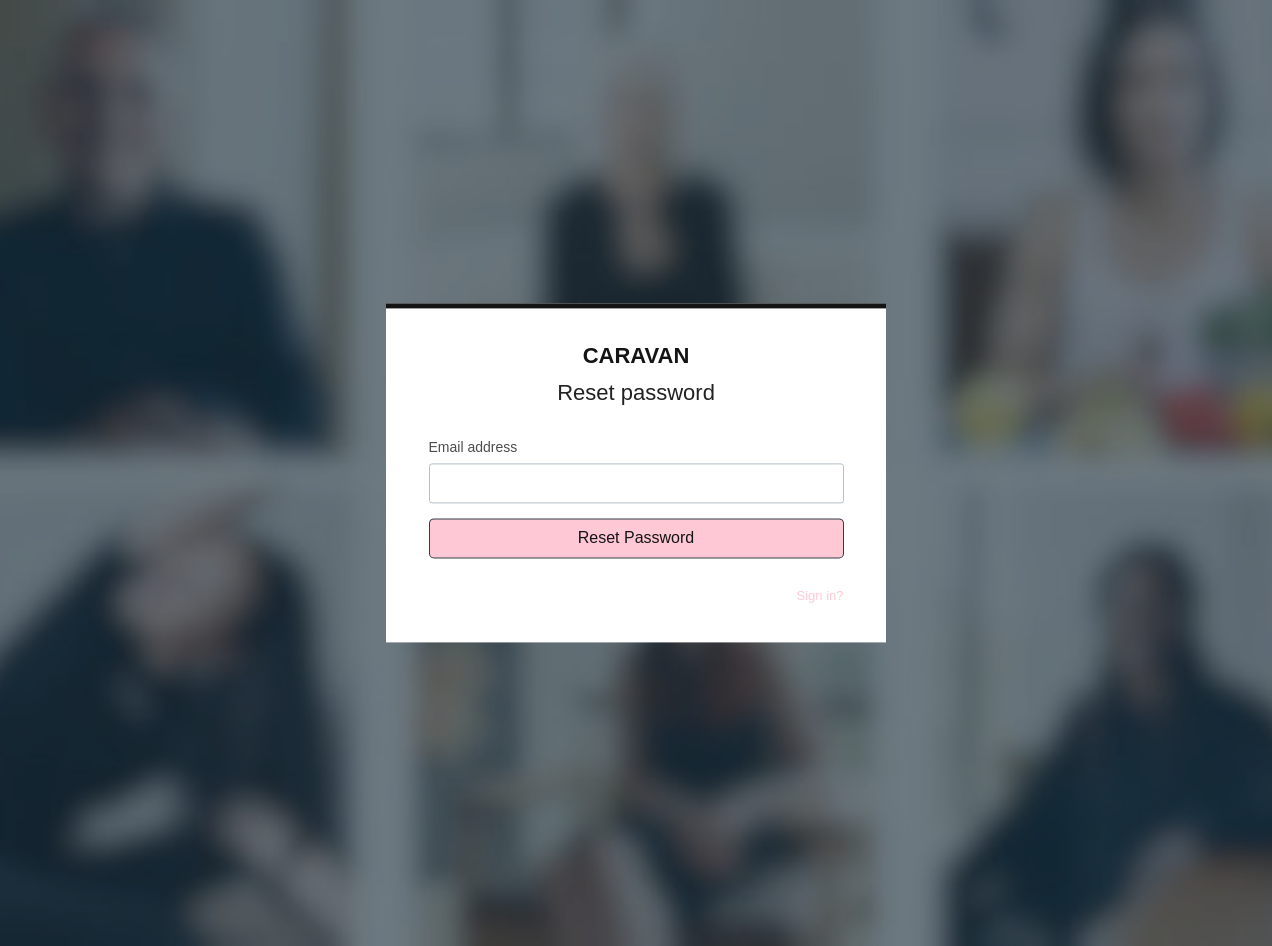 scroll, scrollTop: 0, scrollLeft: 0, axis: both 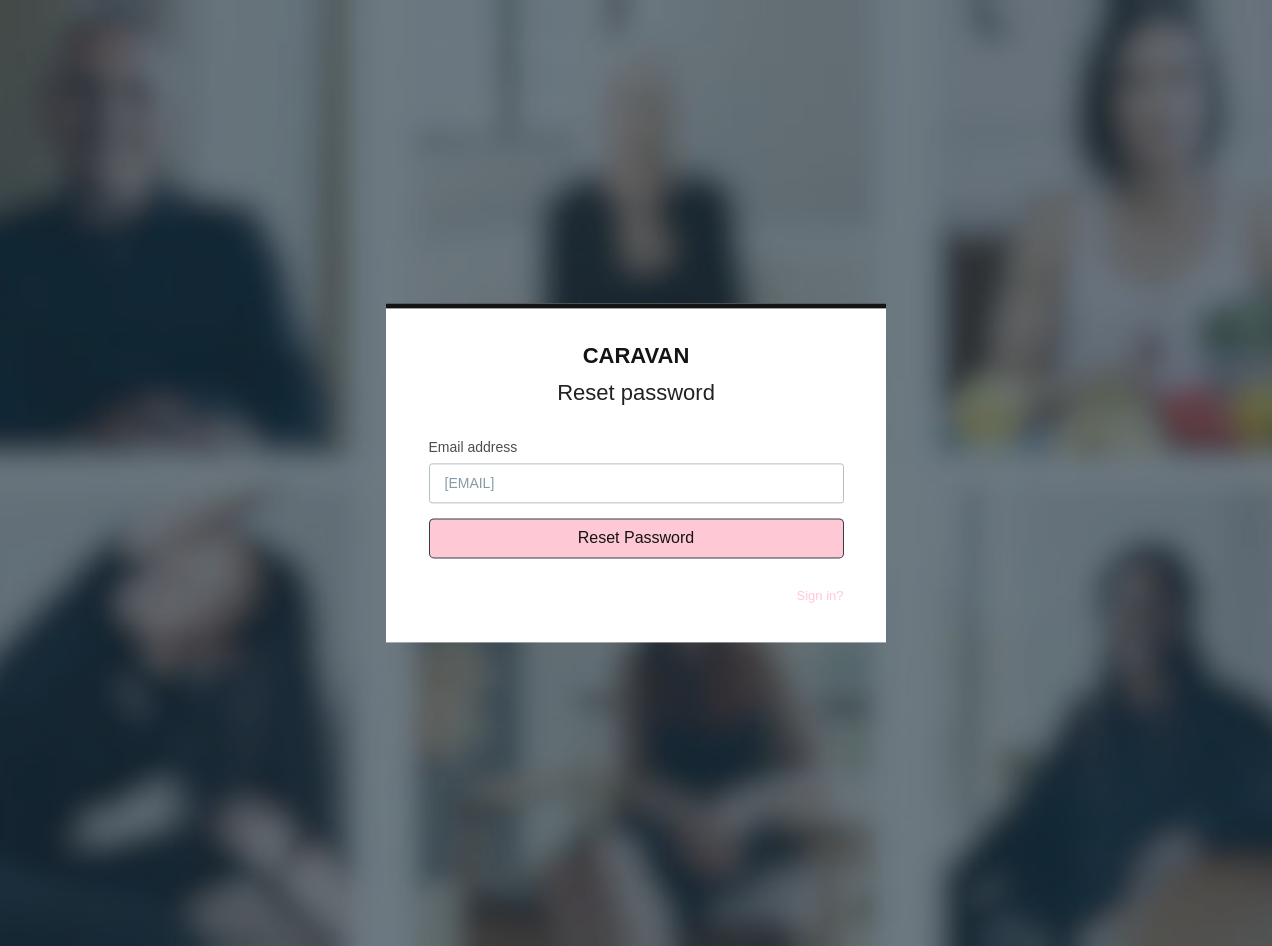 click on "elizabeth1@aa.com" at bounding box center [636, 484] 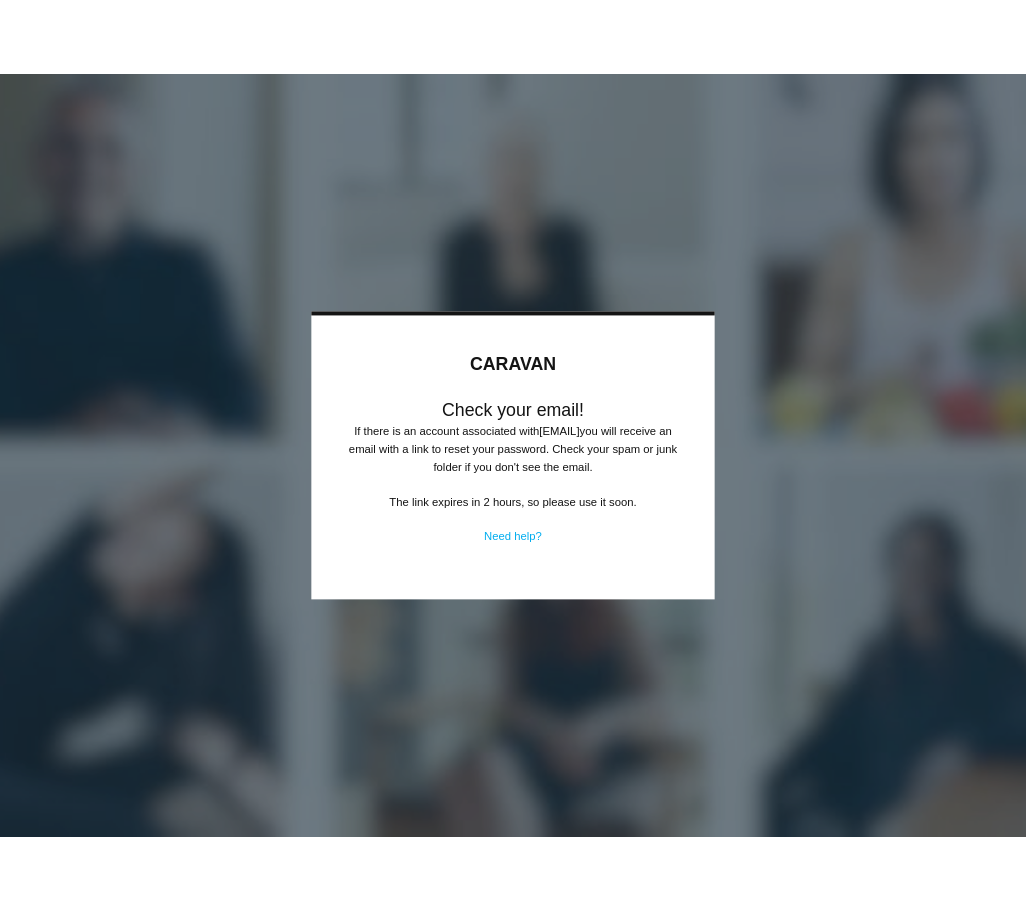 scroll, scrollTop: 0, scrollLeft: 0, axis: both 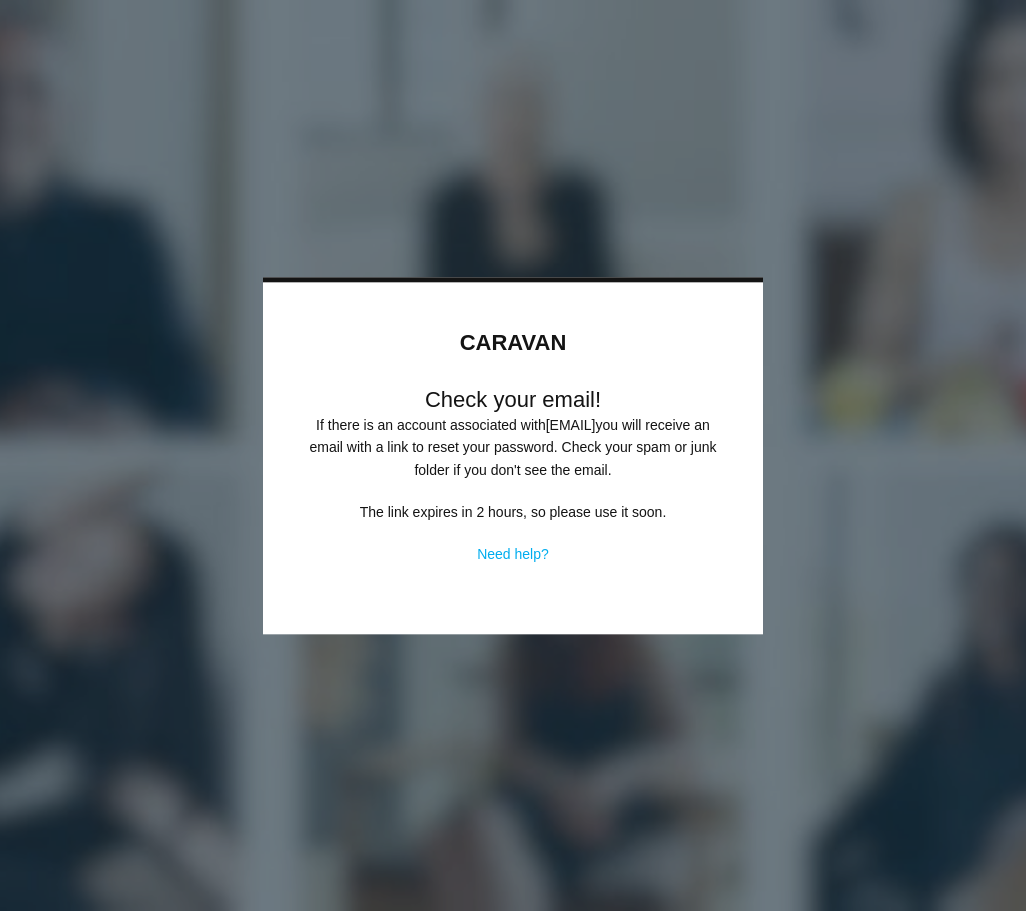 click at bounding box center (513, 455) 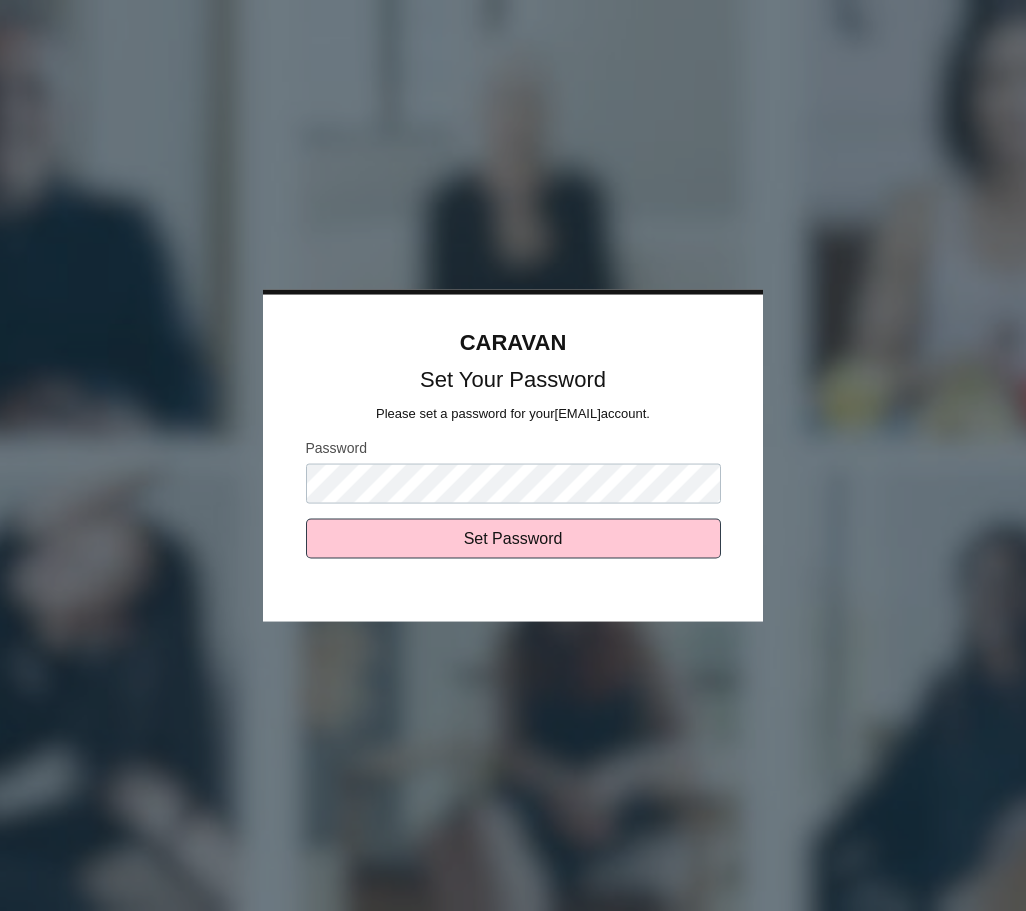 scroll, scrollTop: 0, scrollLeft: 0, axis: both 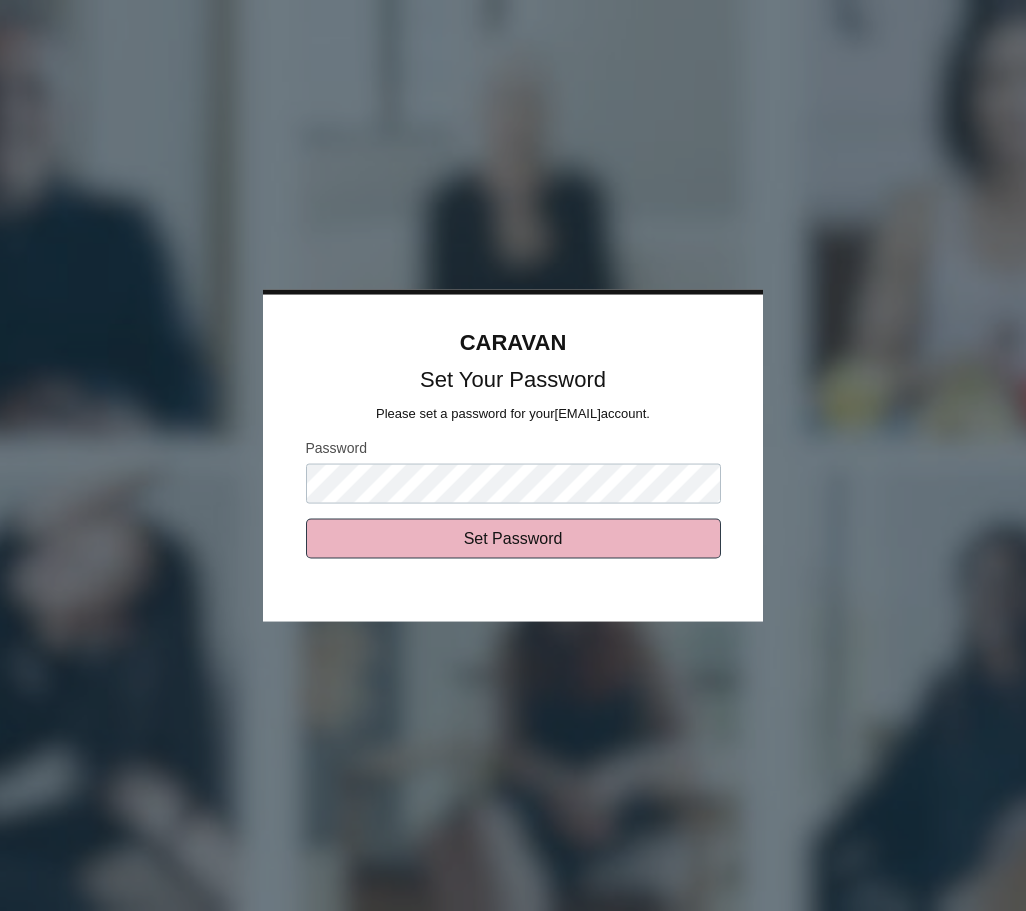 click on "Set Password" at bounding box center [513, 539] 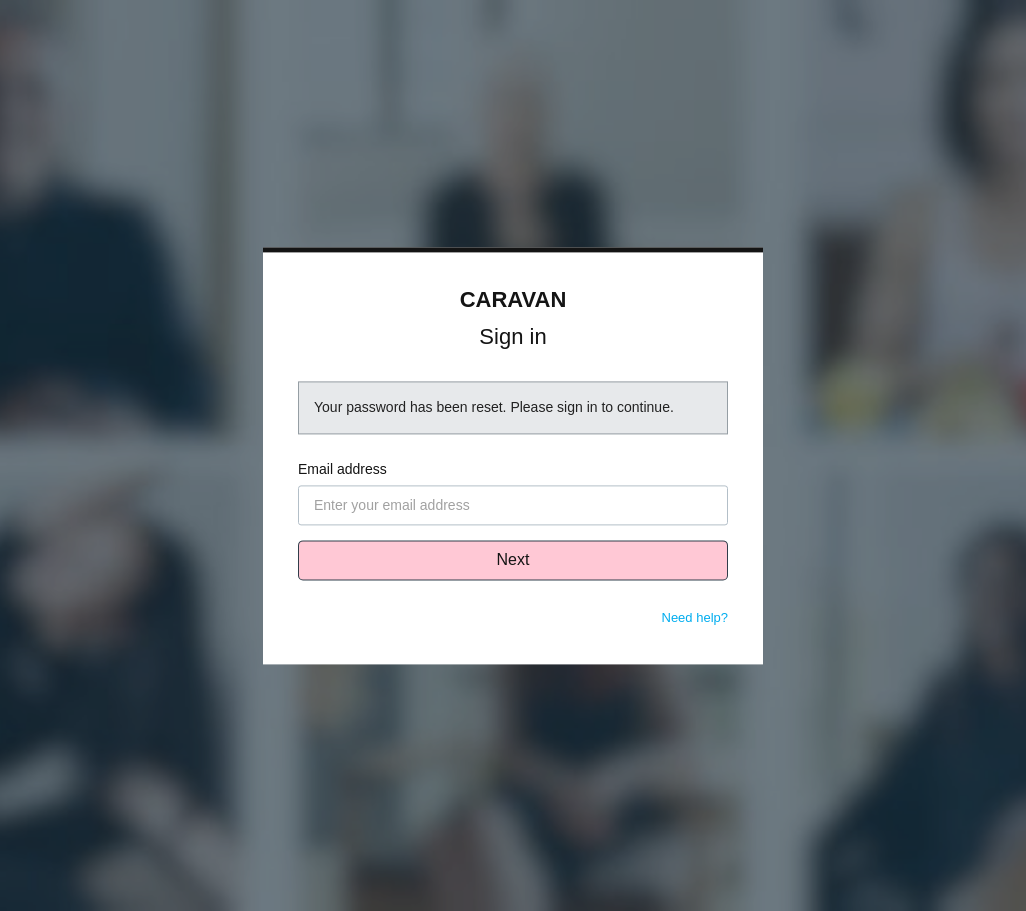 scroll, scrollTop: 0, scrollLeft: 0, axis: both 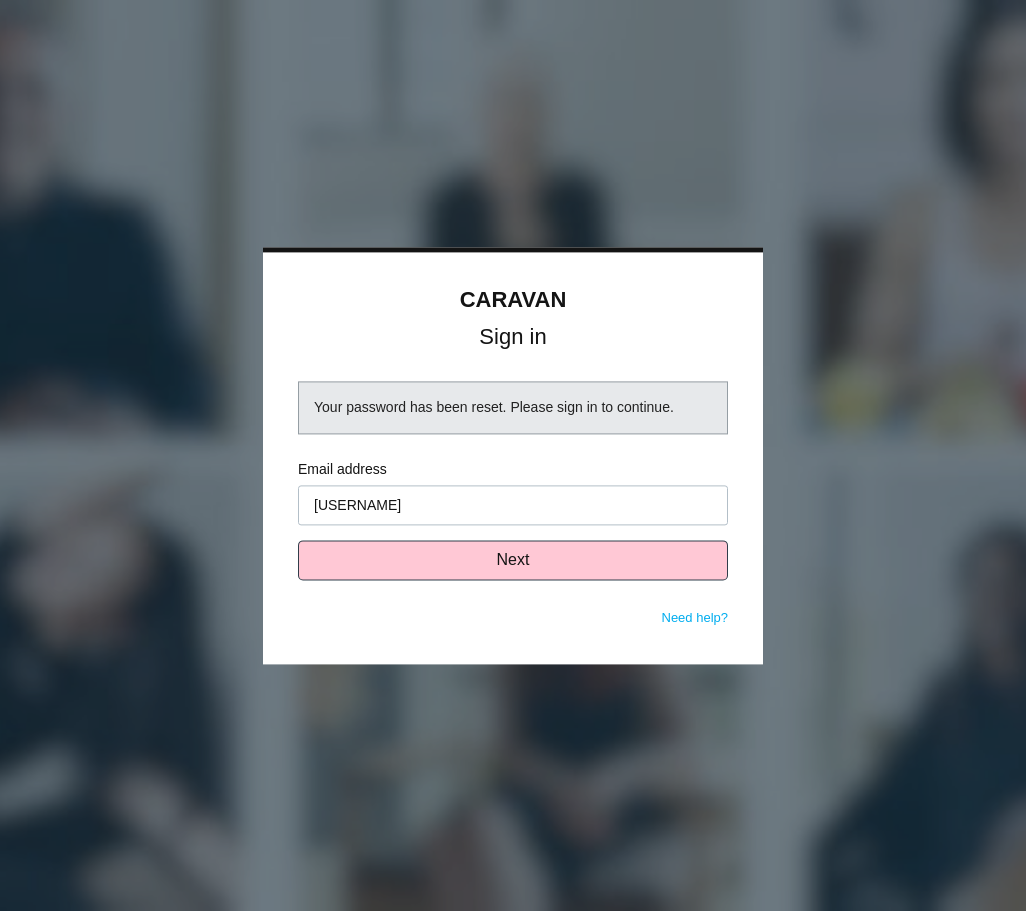 type on "[USERNAME]" 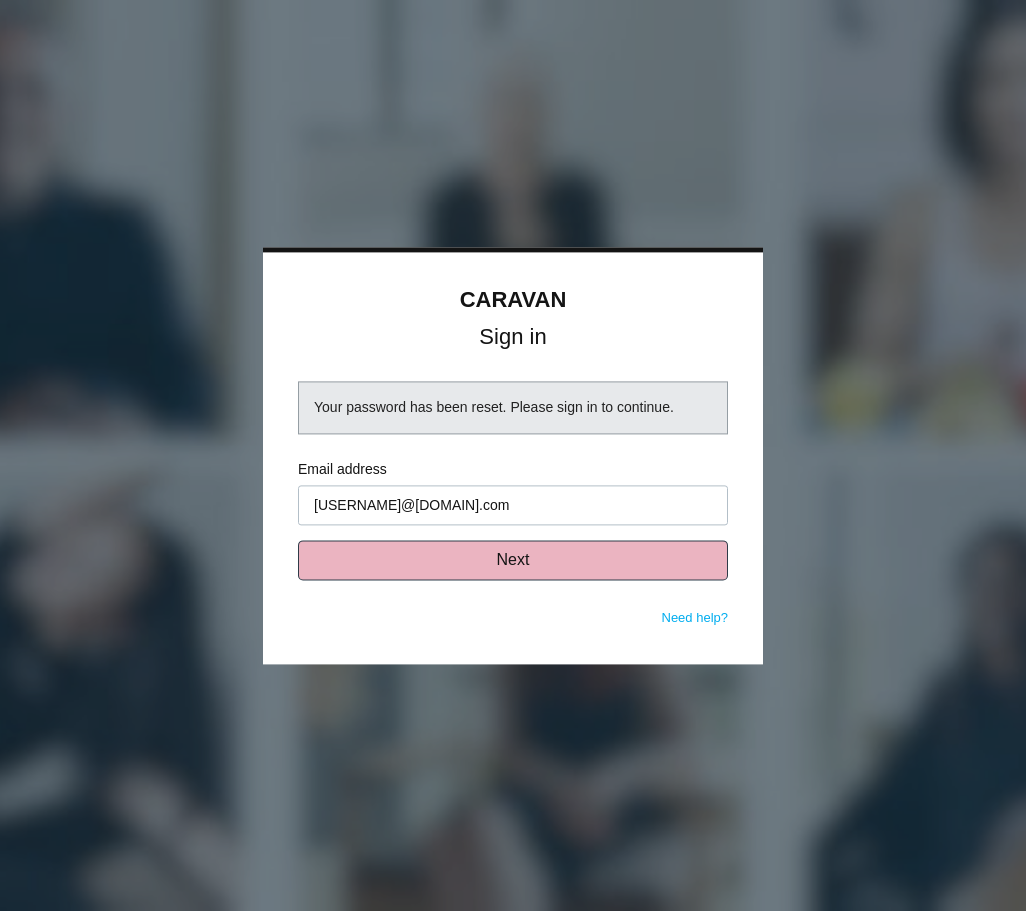 type on "[USERNAME]@[DOMAIN].com" 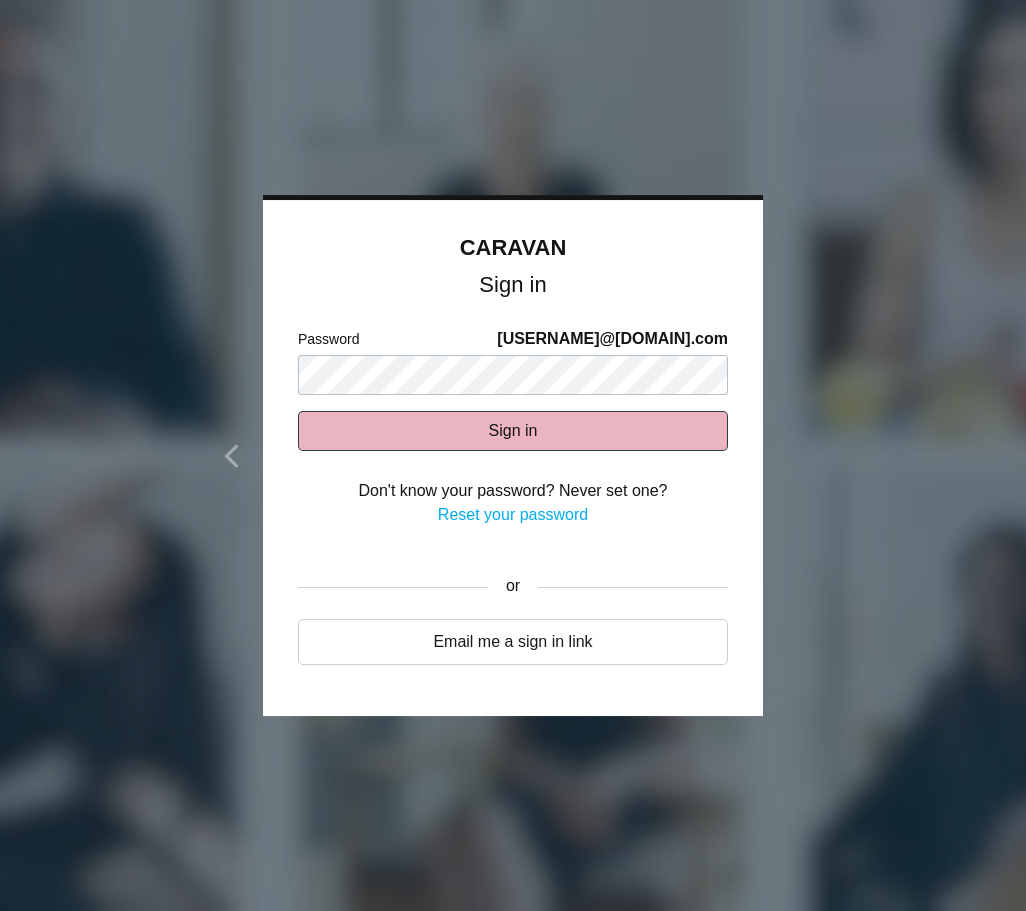 click on "Sign in" at bounding box center (513, 431) 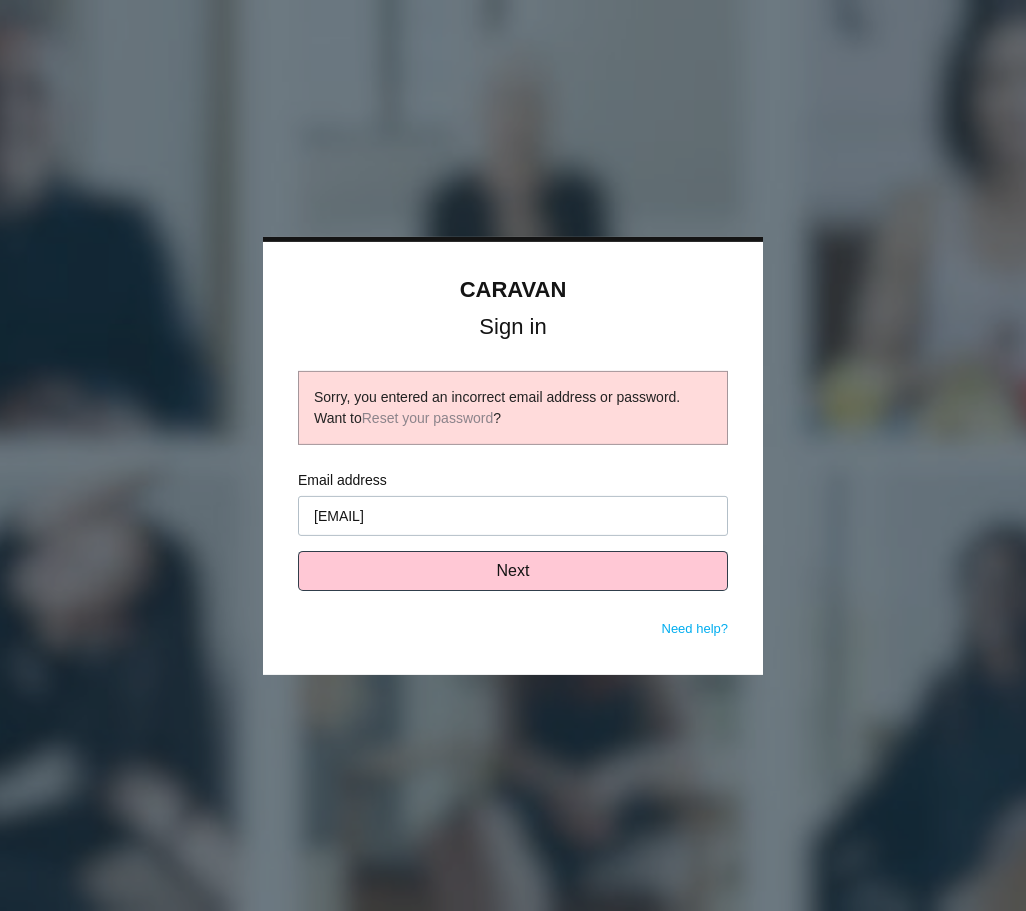 scroll, scrollTop: 0, scrollLeft: 0, axis: both 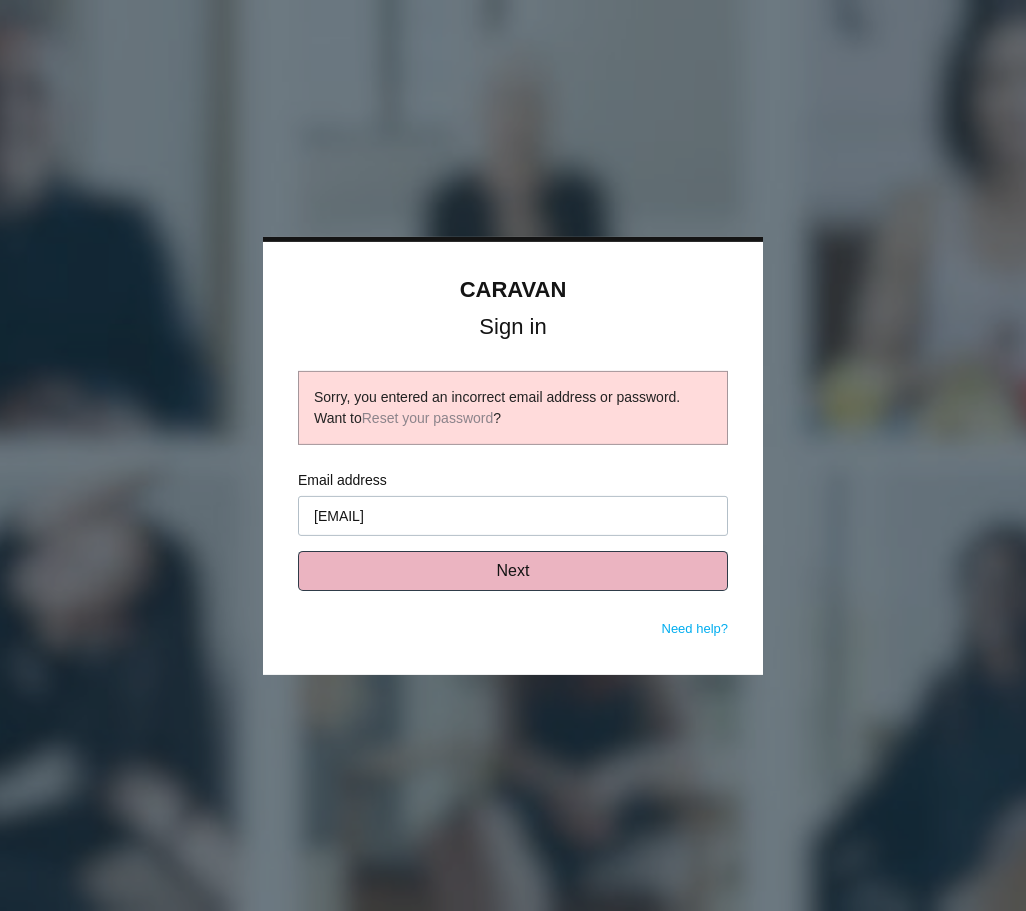 click on "Next" at bounding box center [513, 571] 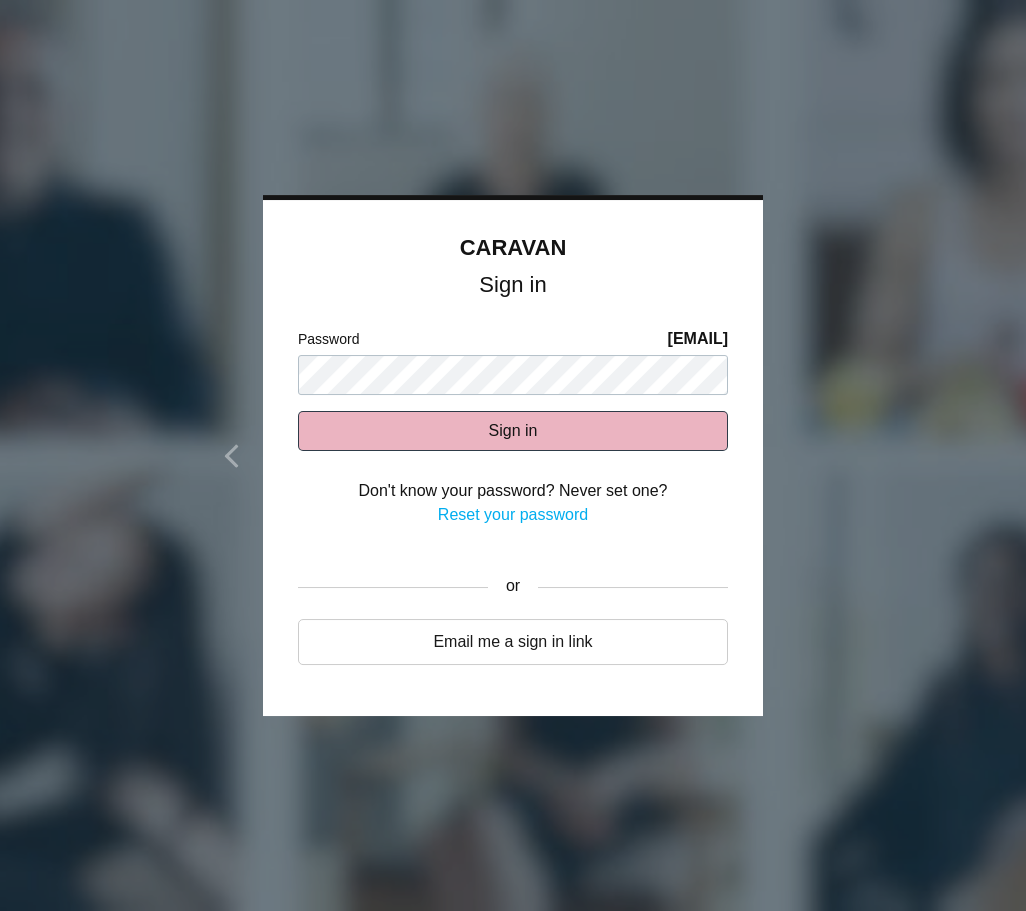 click on "Sign in" at bounding box center (513, 431) 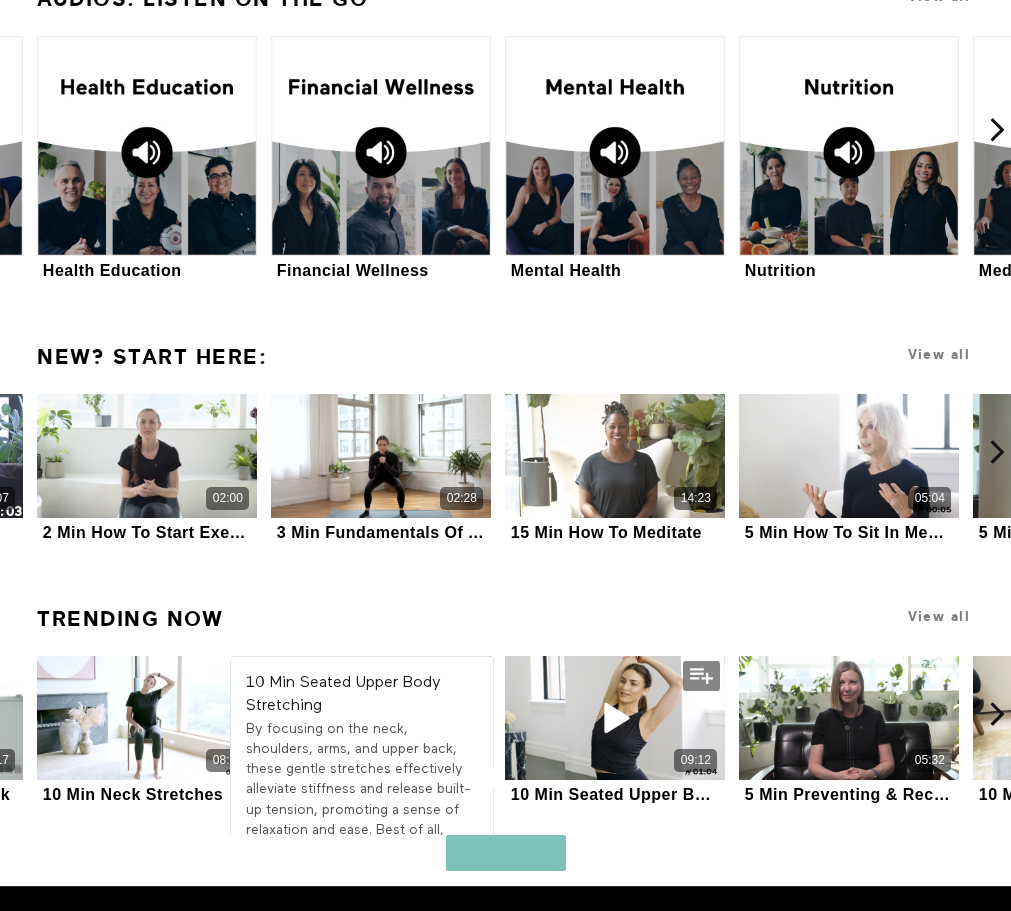 scroll, scrollTop: 2086, scrollLeft: 0, axis: vertical 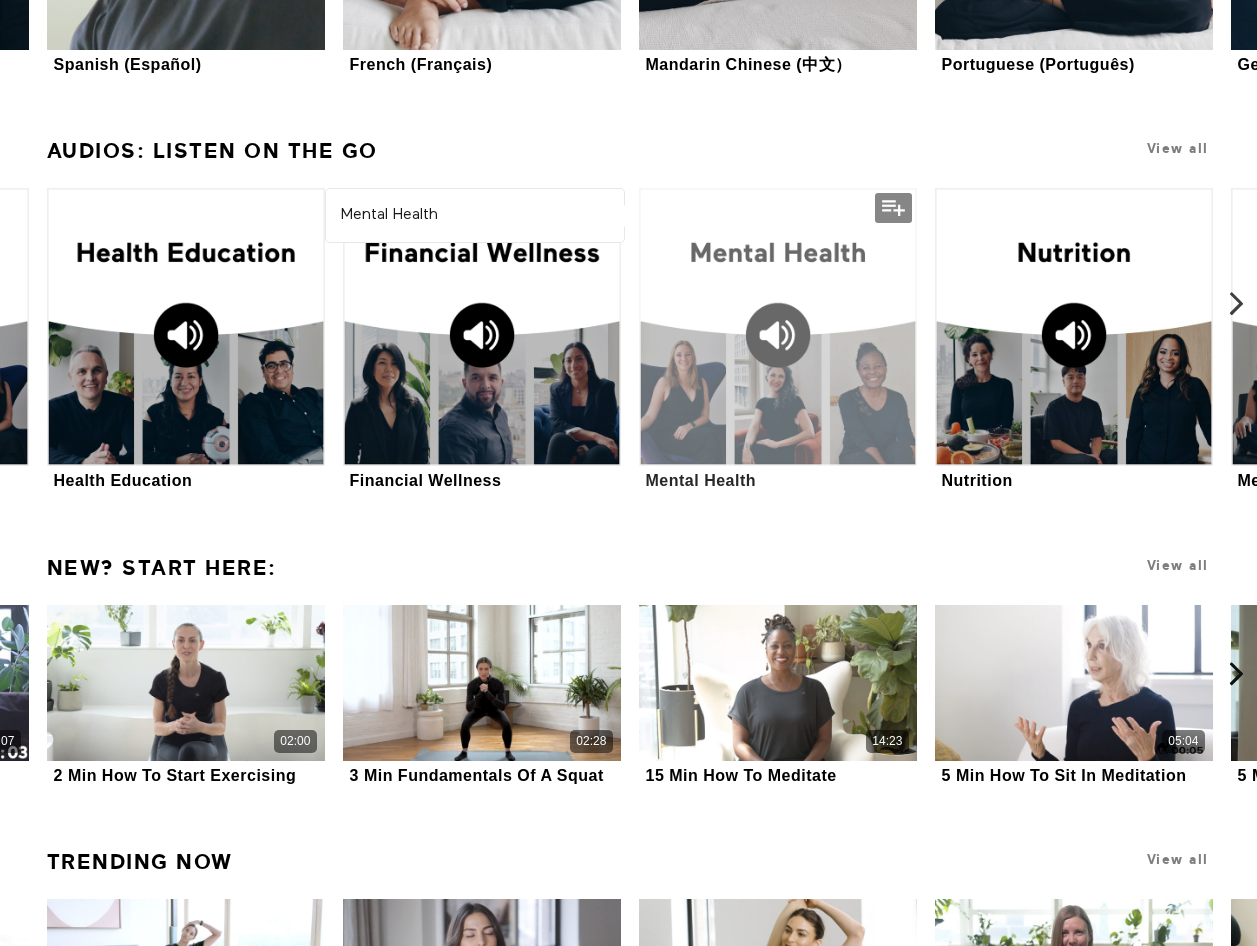 click at bounding box center [778, 327] 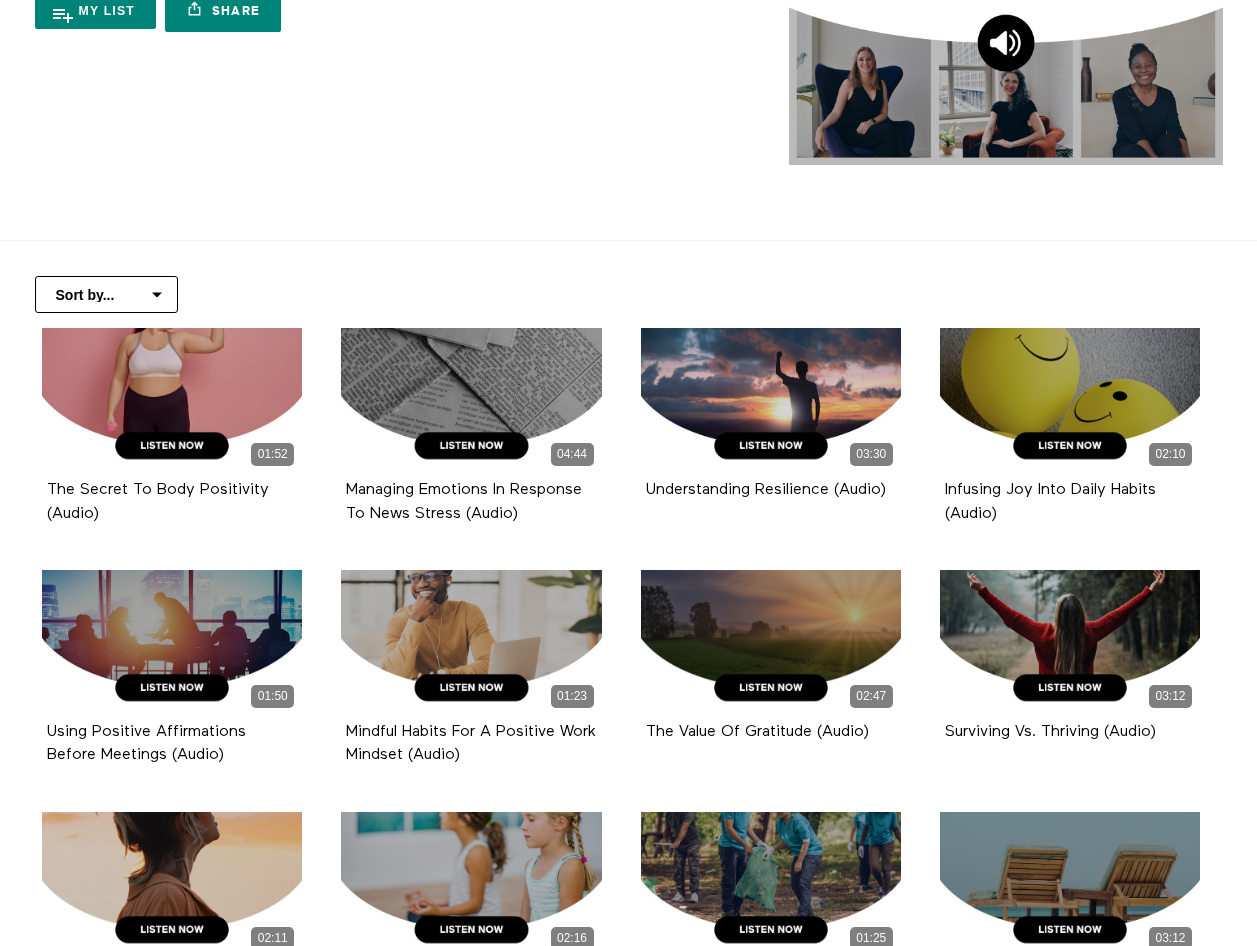 scroll, scrollTop: 0, scrollLeft: 0, axis: both 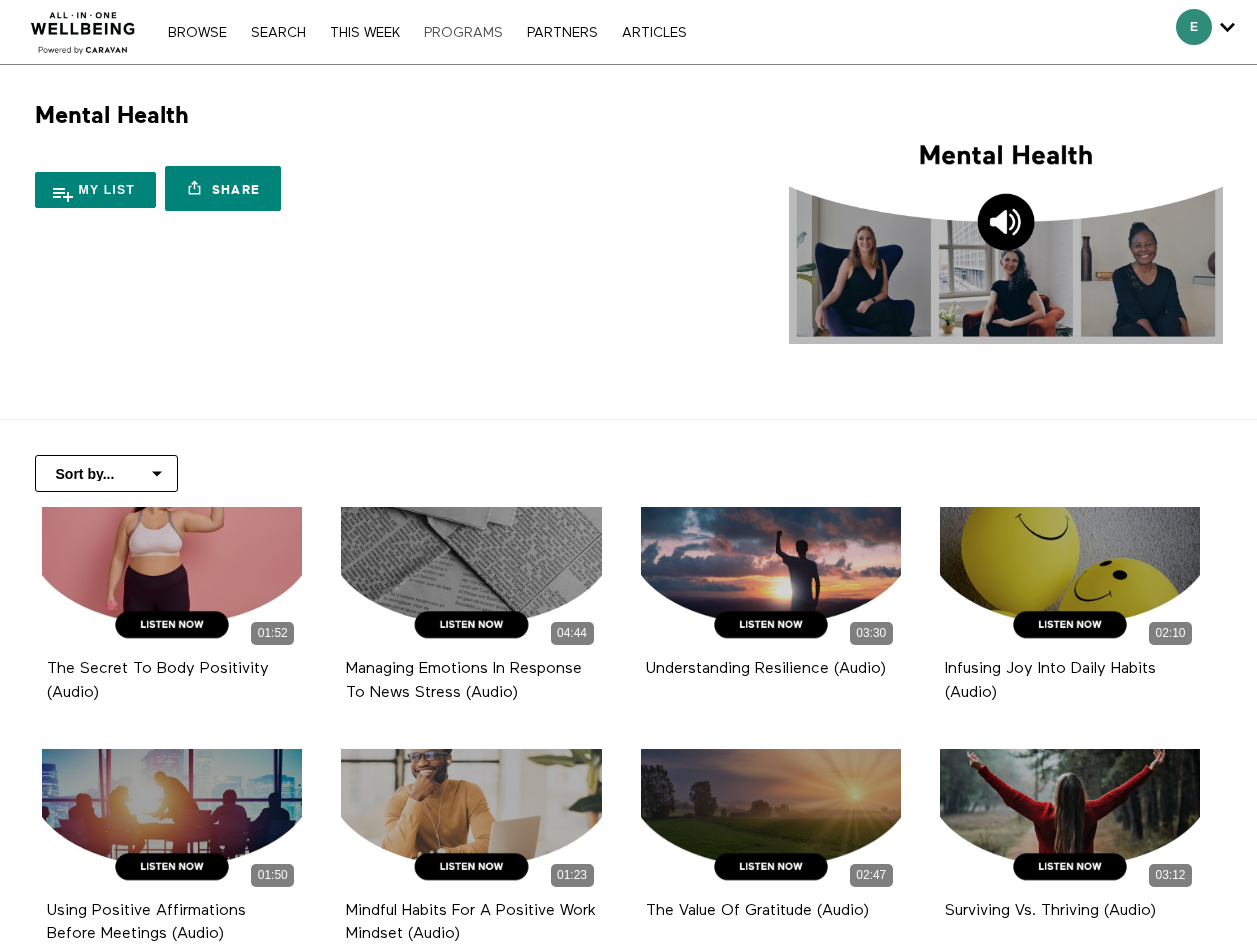click on "PROGRAMS" at bounding box center [463, 33] 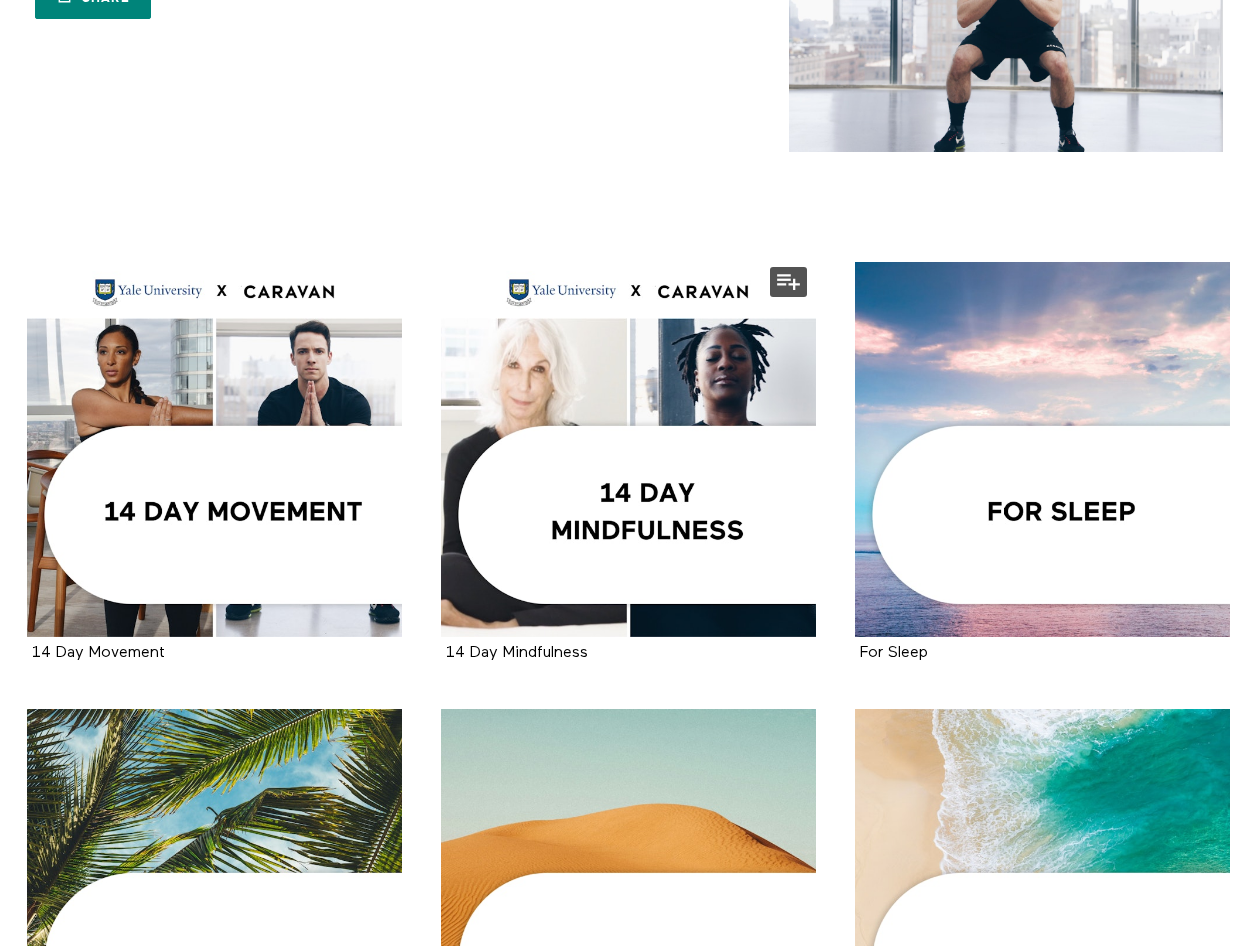 scroll, scrollTop: 200, scrollLeft: 0, axis: vertical 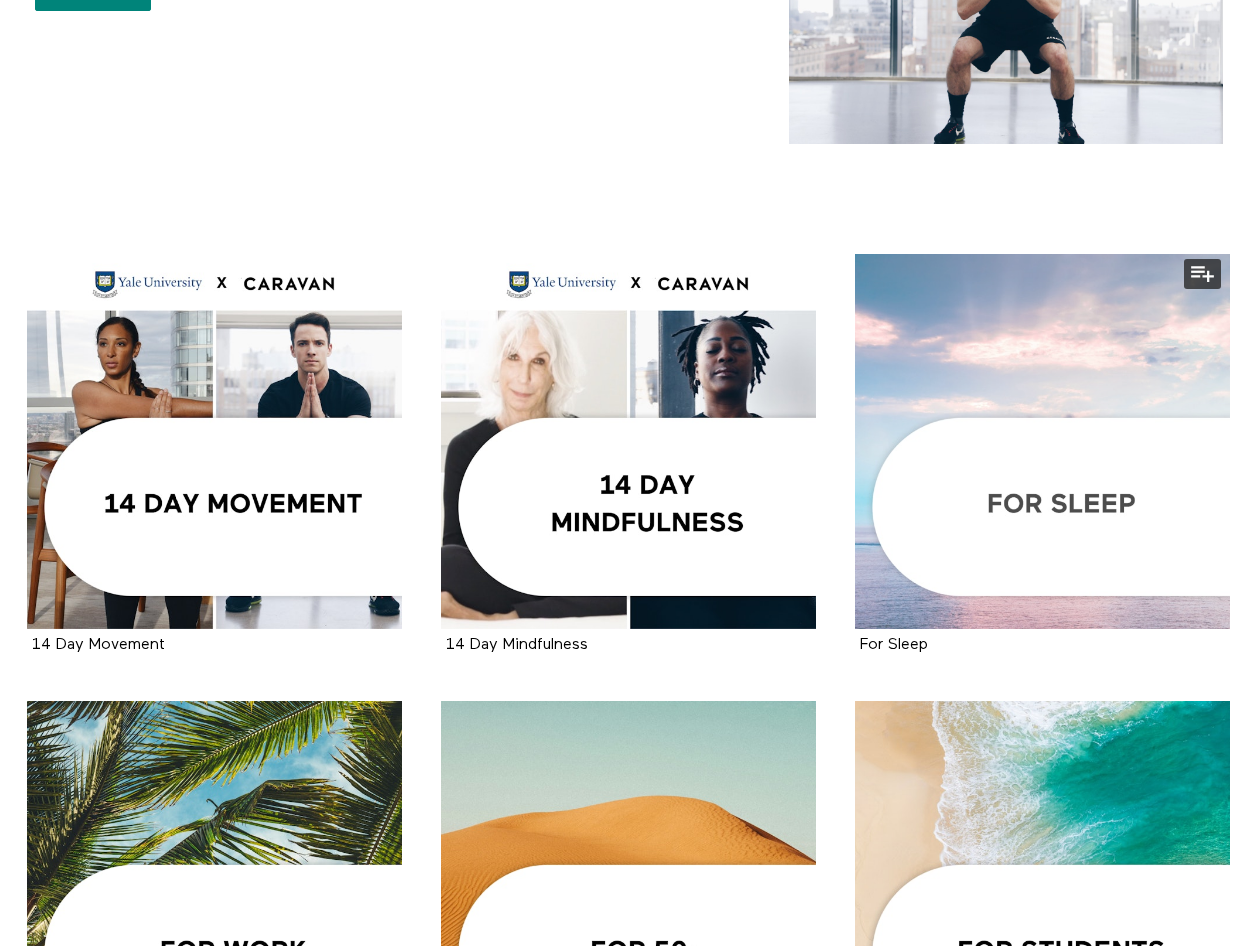 click at bounding box center (1042, 441) 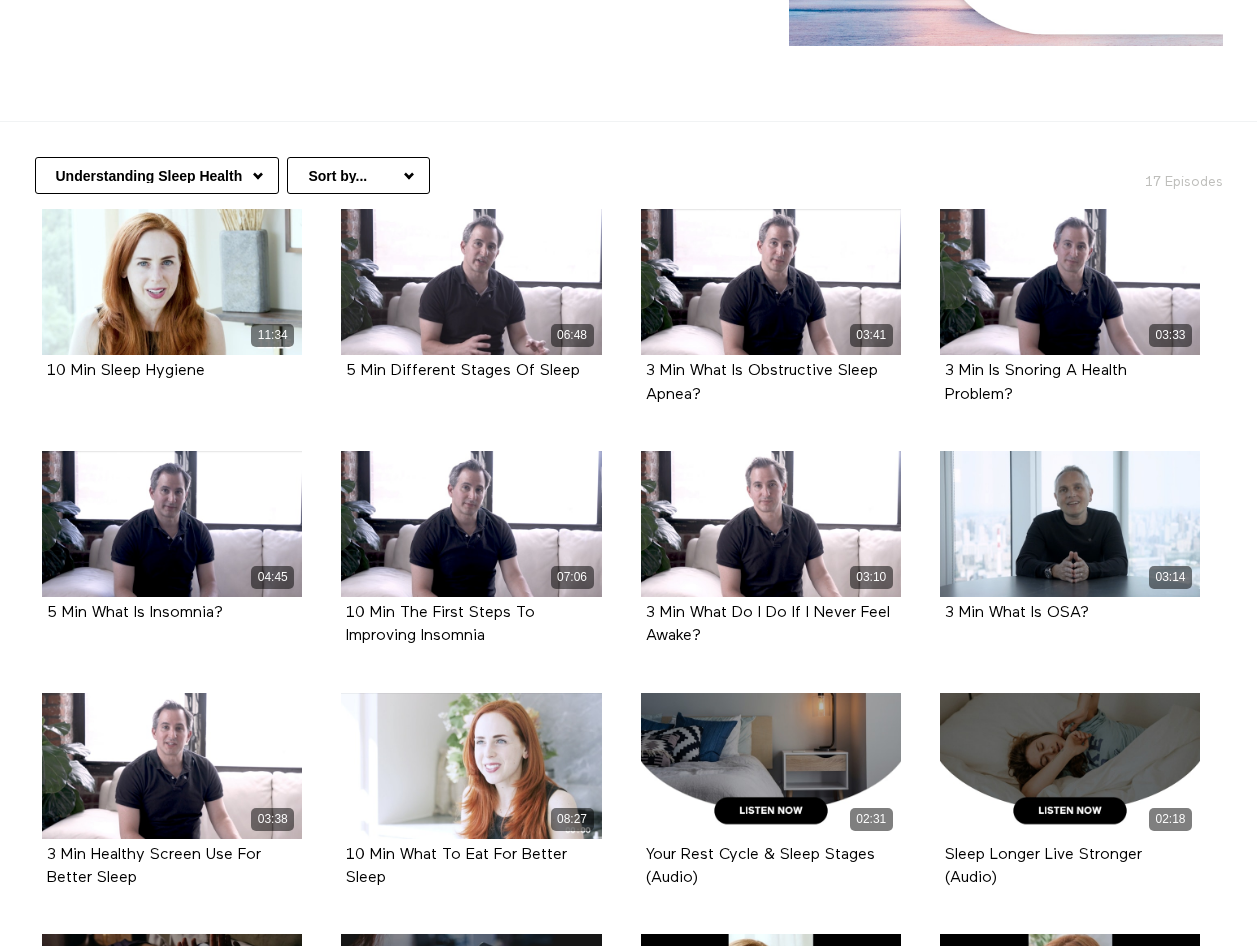scroll, scrollTop: 300, scrollLeft: 0, axis: vertical 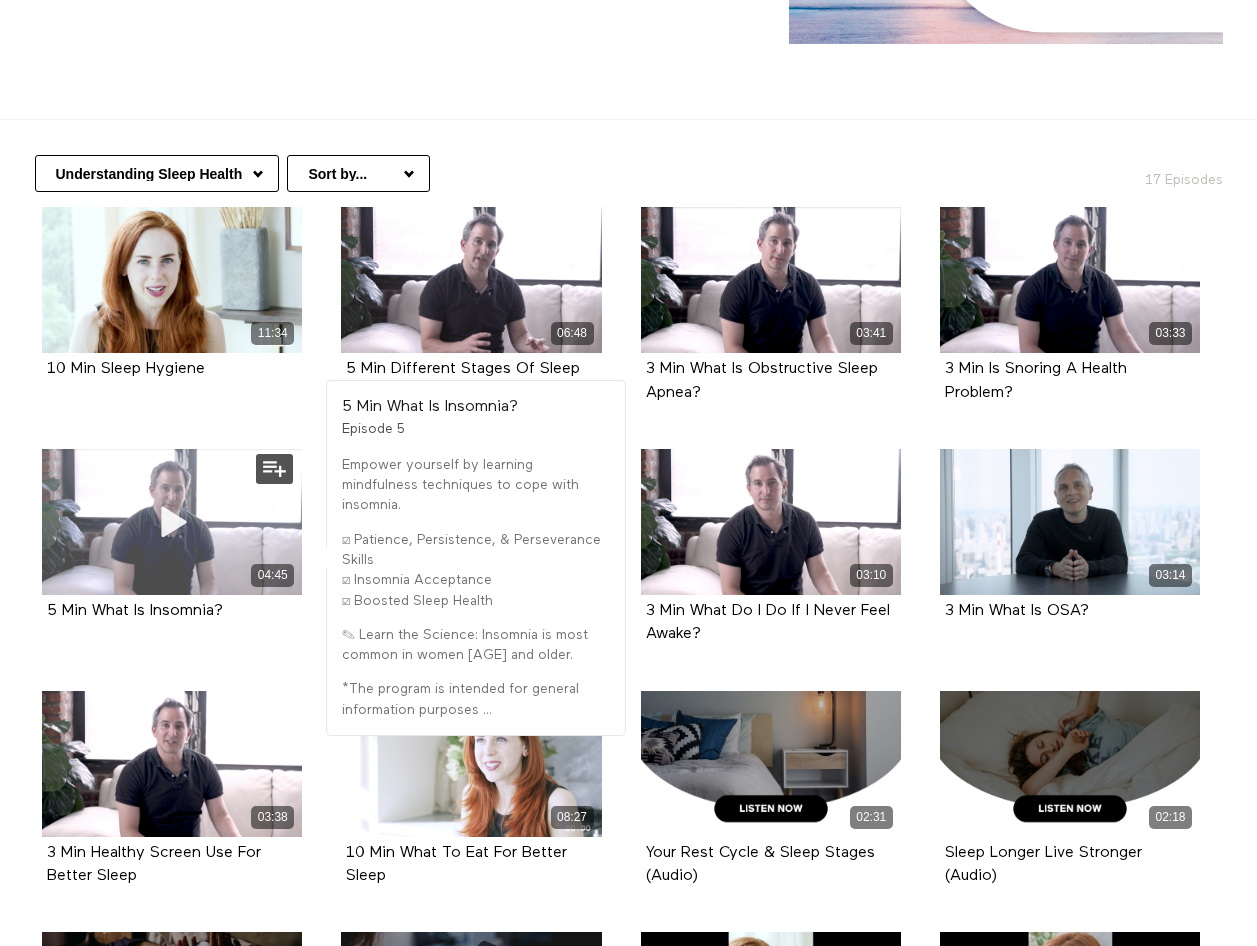 click at bounding box center (172, 521) 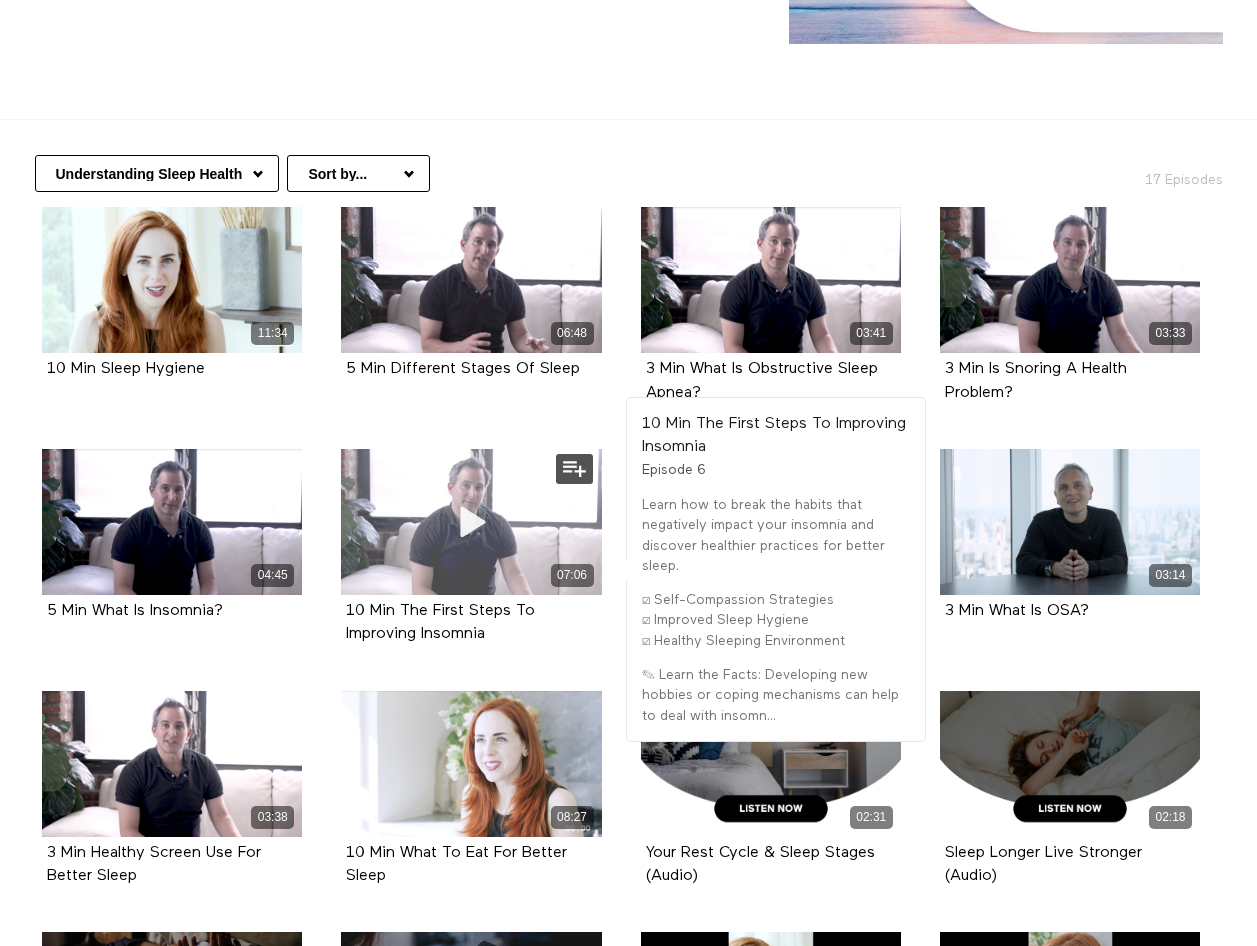 click at bounding box center (471, 521) 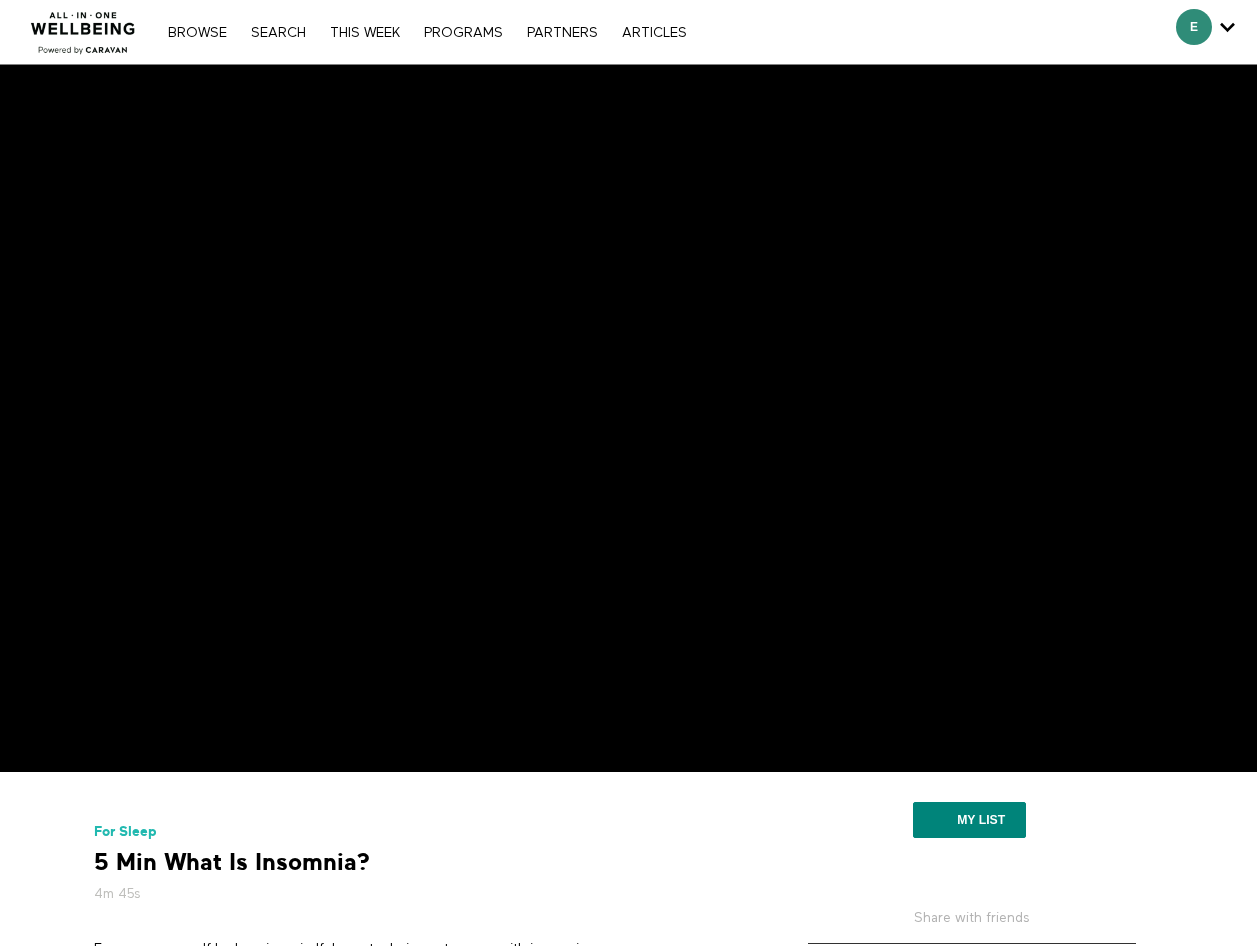 scroll, scrollTop: 0, scrollLeft: 0, axis: both 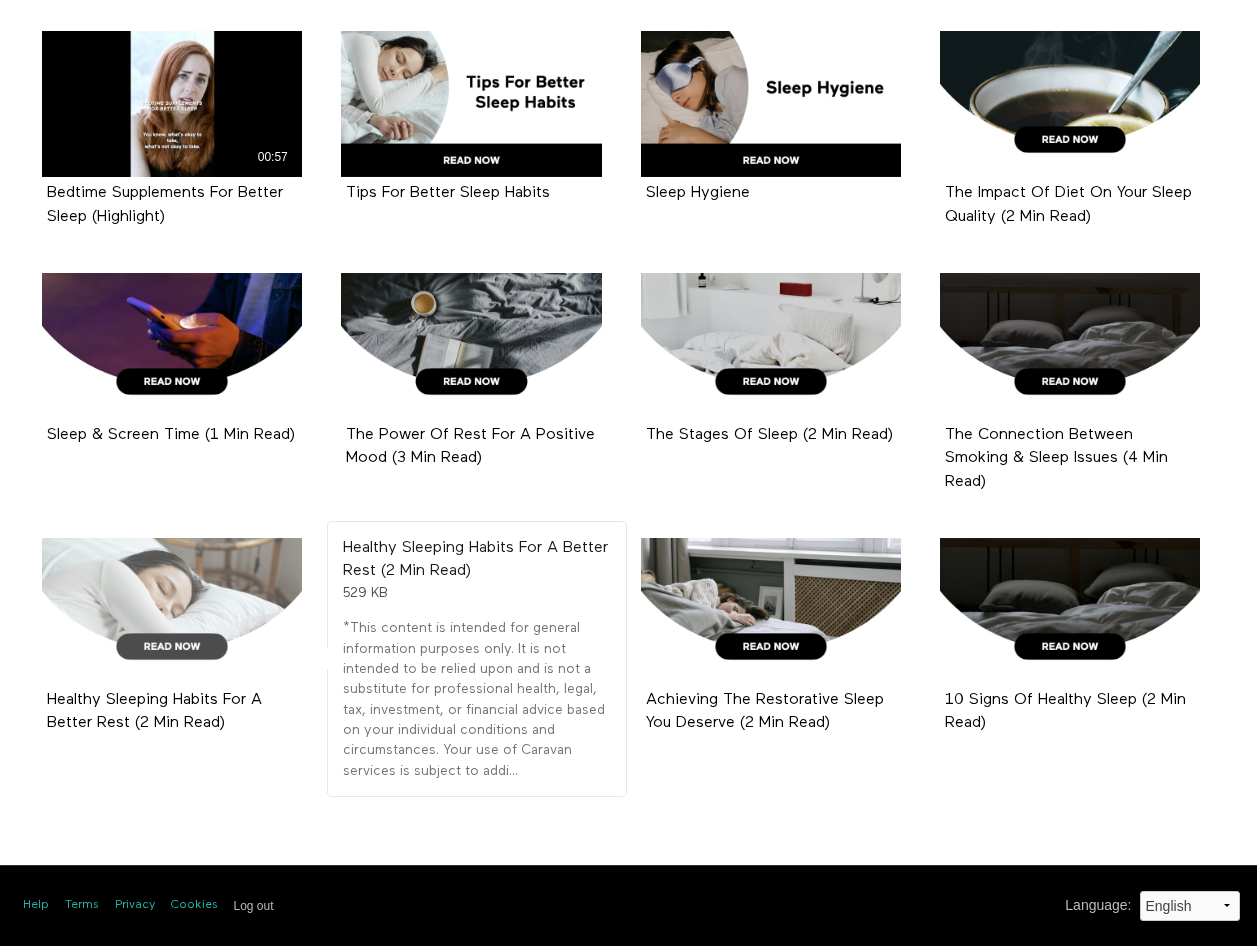 click at bounding box center [172, 611] 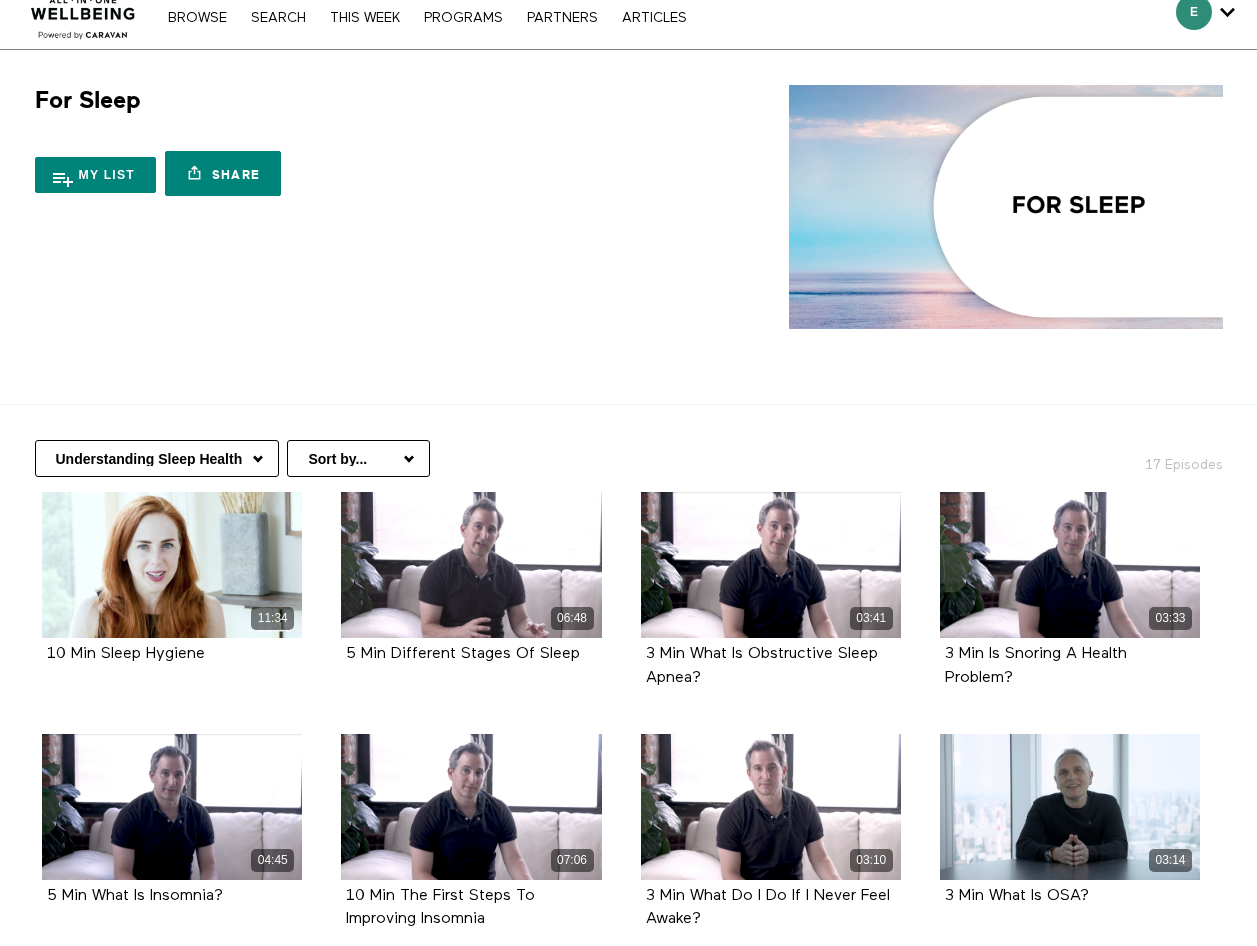 scroll, scrollTop: 0, scrollLeft: 0, axis: both 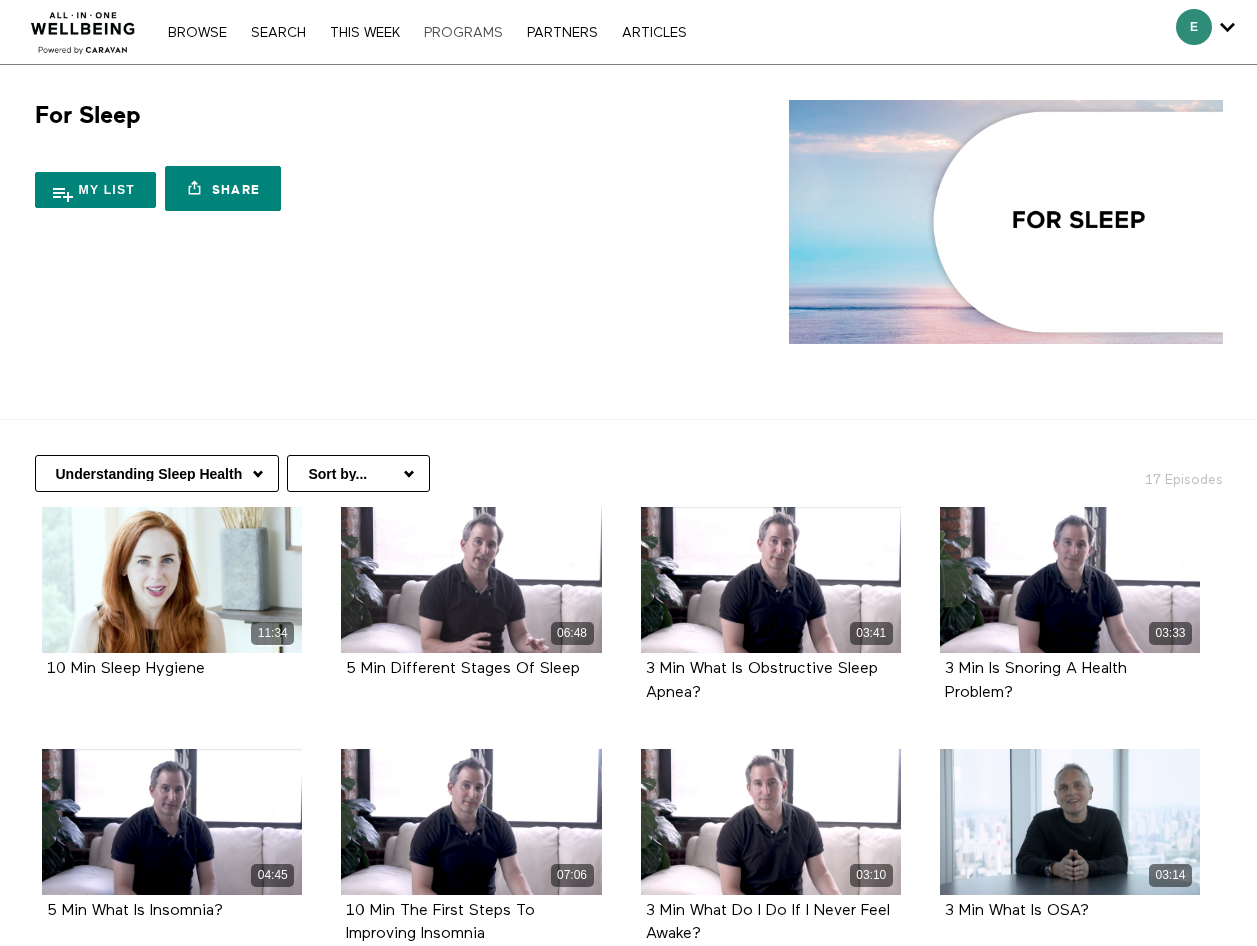click on "PROGRAMS" at bounding box center (463, 33) 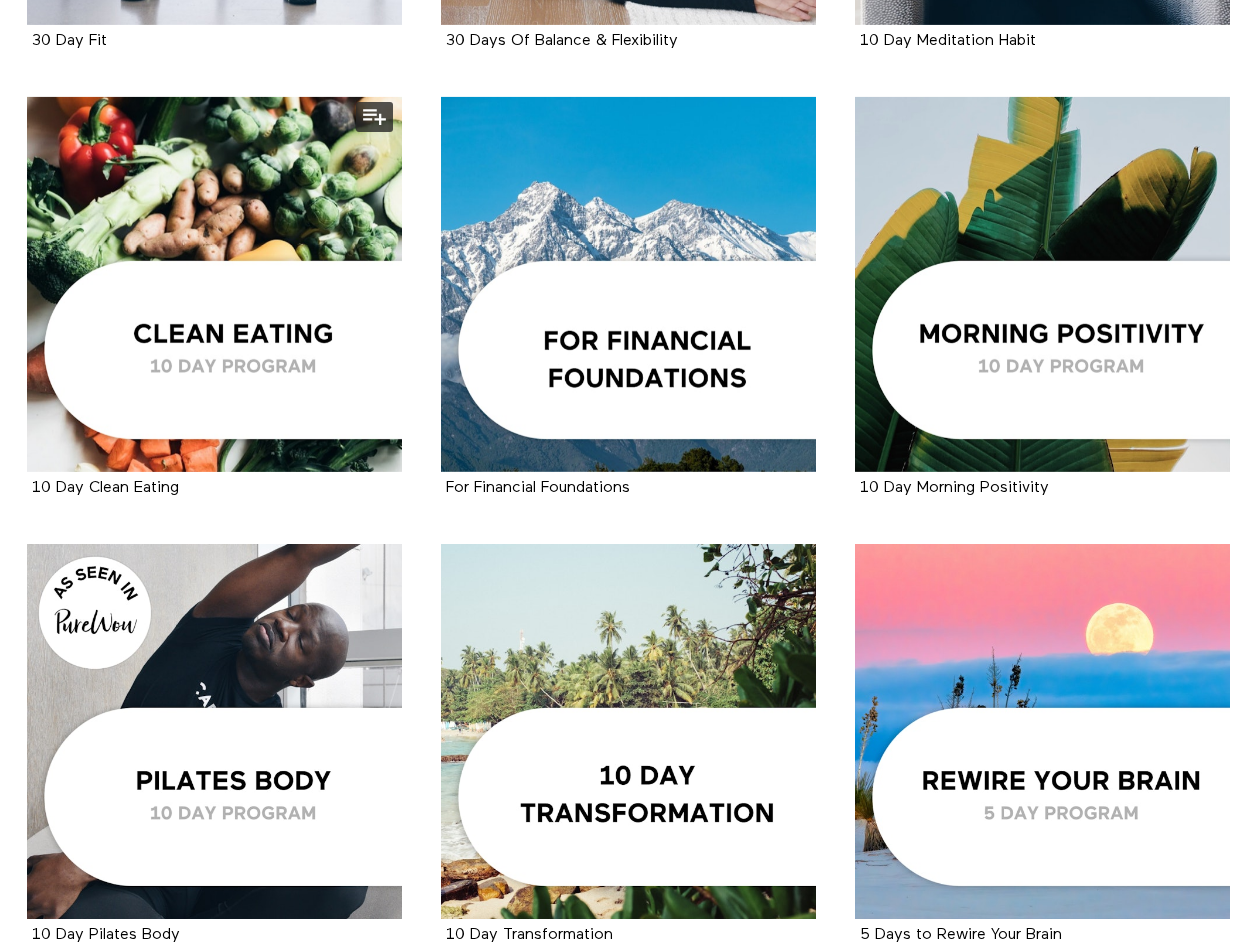 scroll, scrollTop: 2600, scrollLeft: 0, axis: vertical 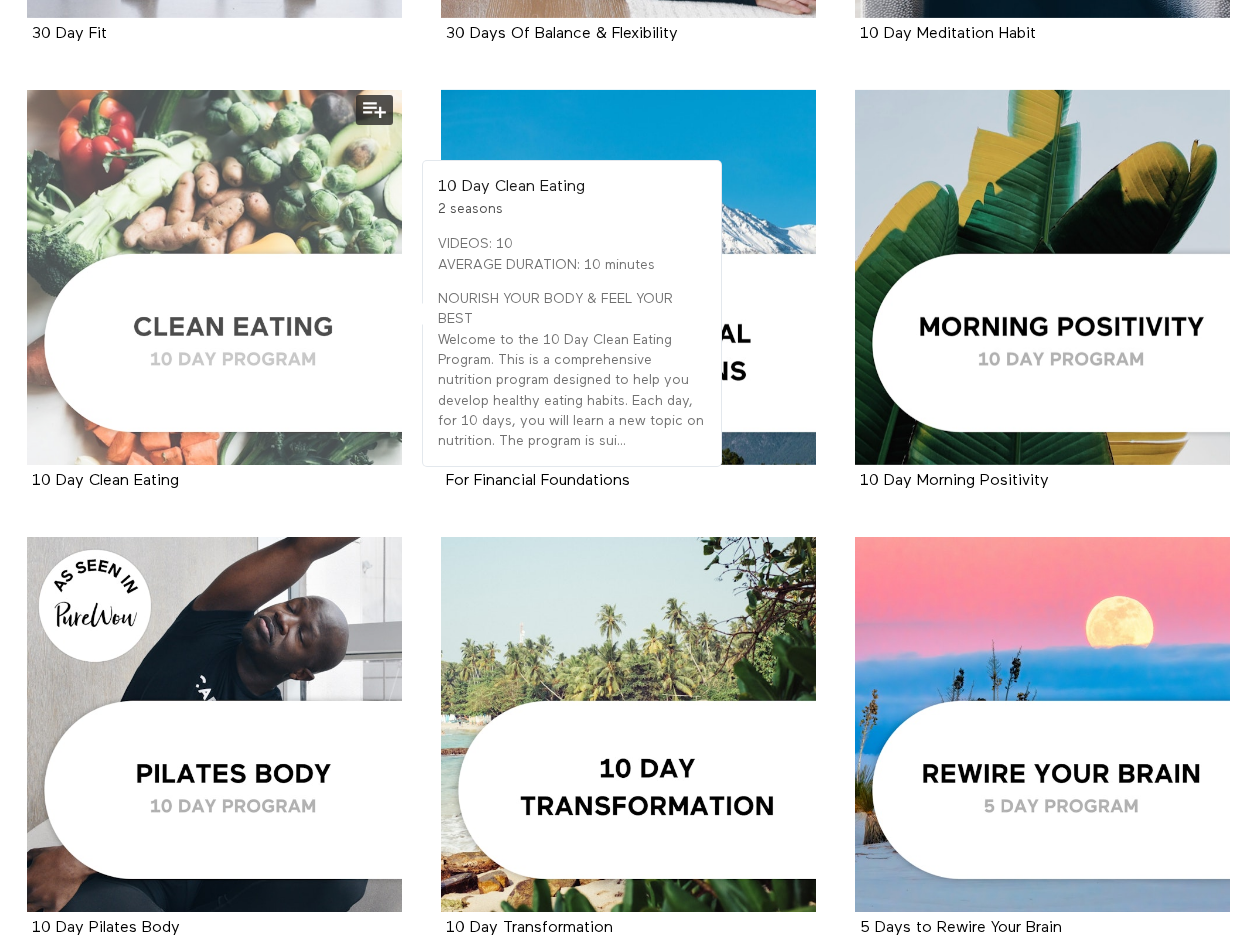 click at bounding box center (214, 277) 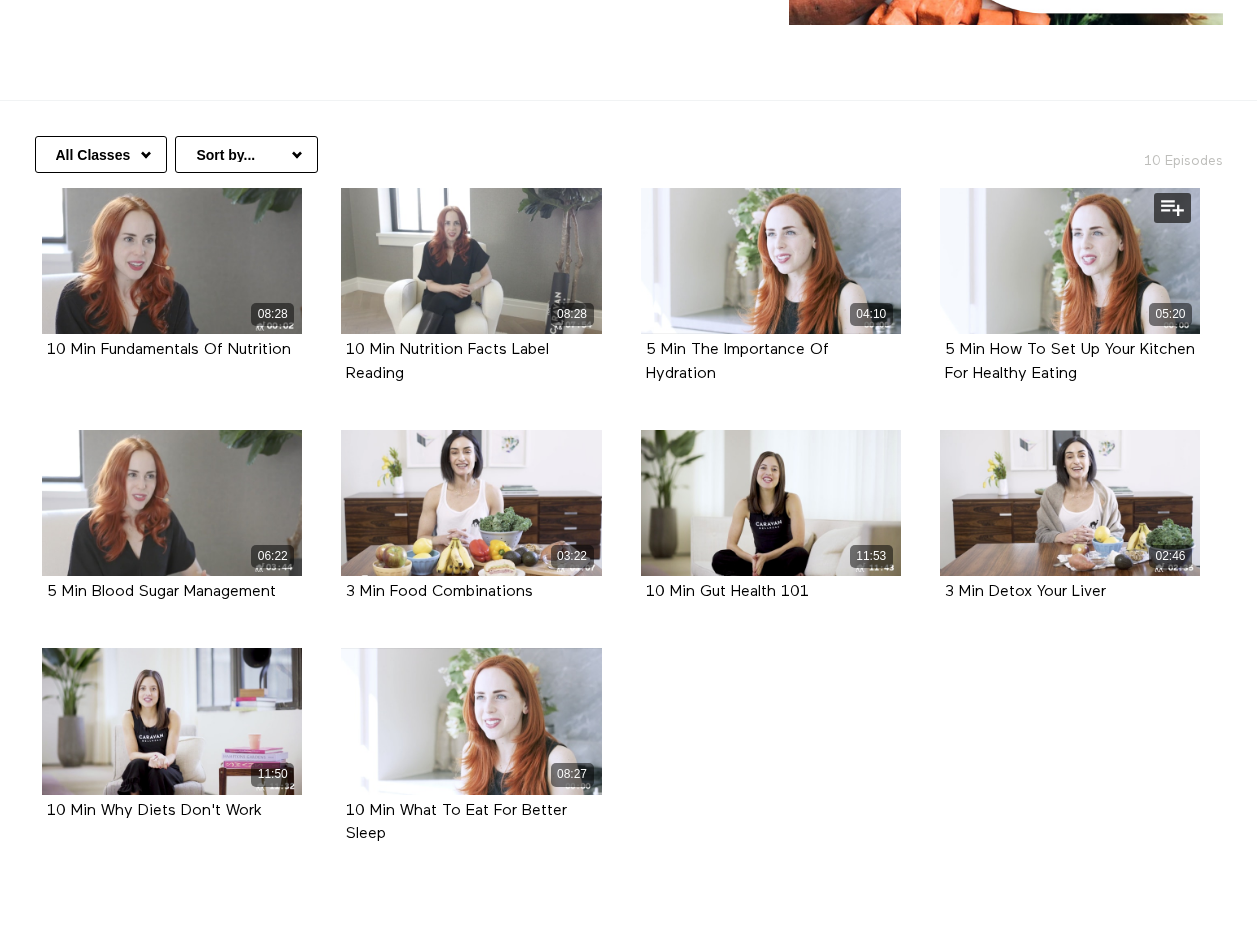 scroll, scrollTop: 414, scrollLeft: 0, axis: vertical 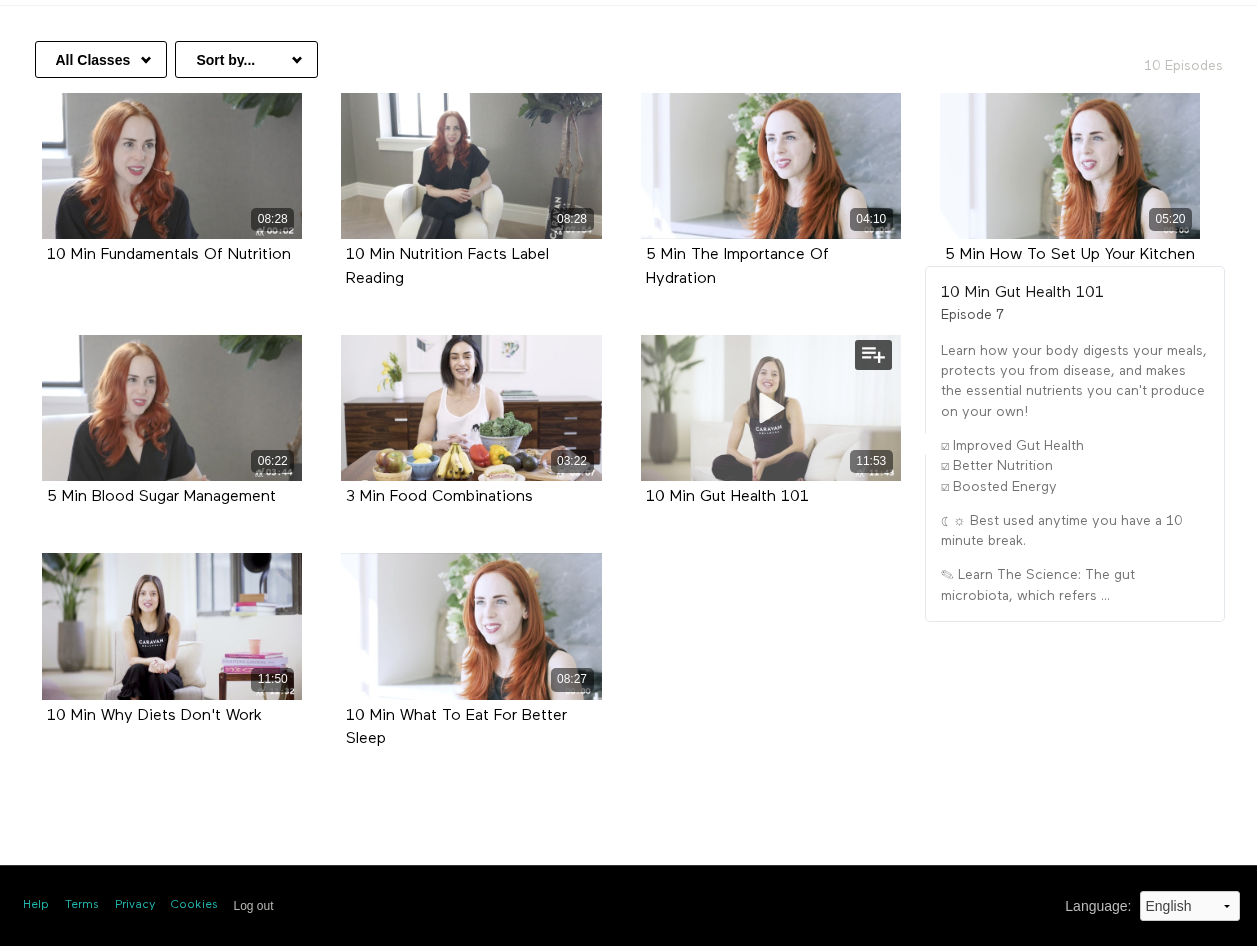 click at bounding box center [771, 407] 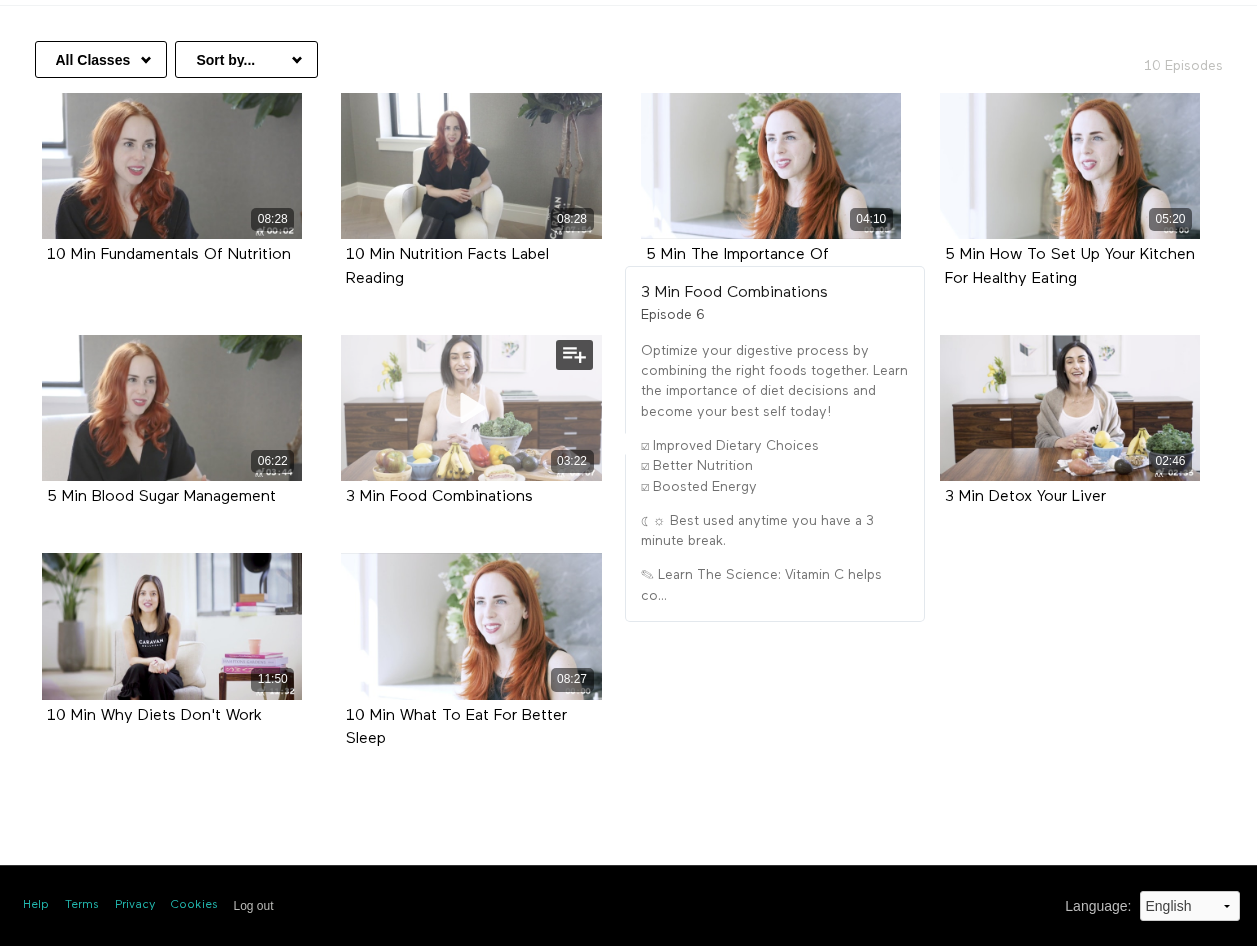 click at bounding box center (471, 407) 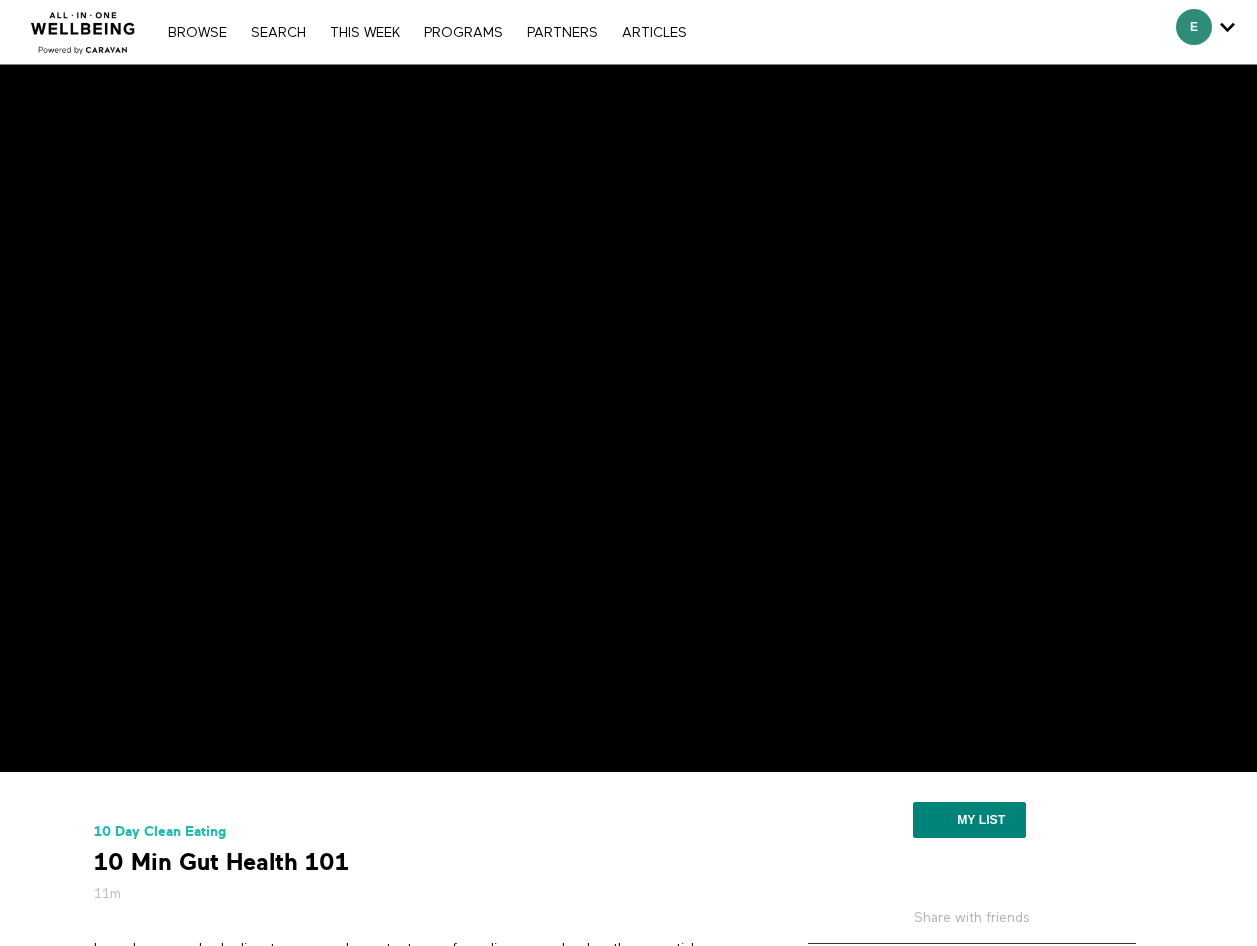 scroll, scrollTop: 0, scrollLeft: 0, axis: both 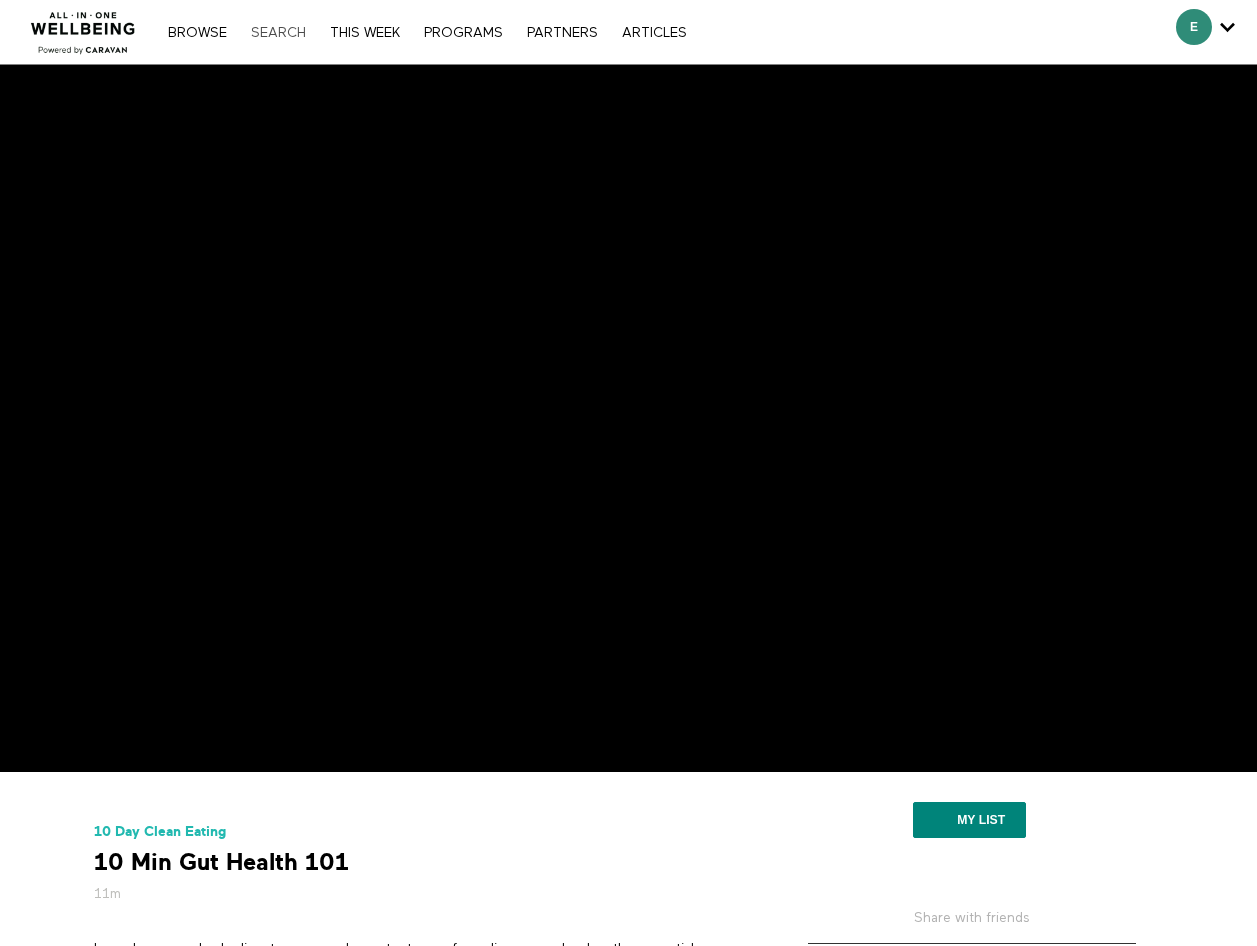 click on "Search" at bounding box center [278, 33] 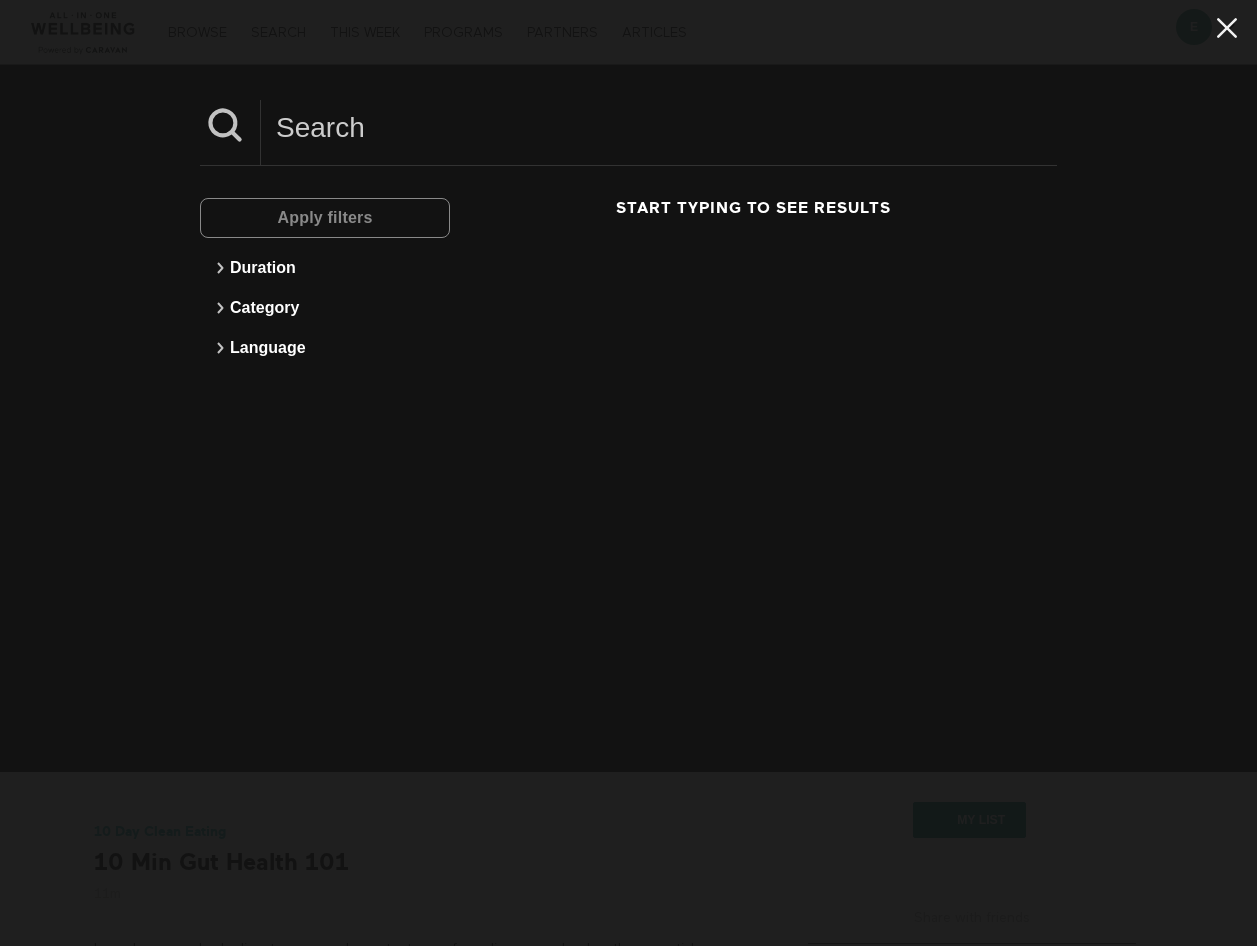 click 